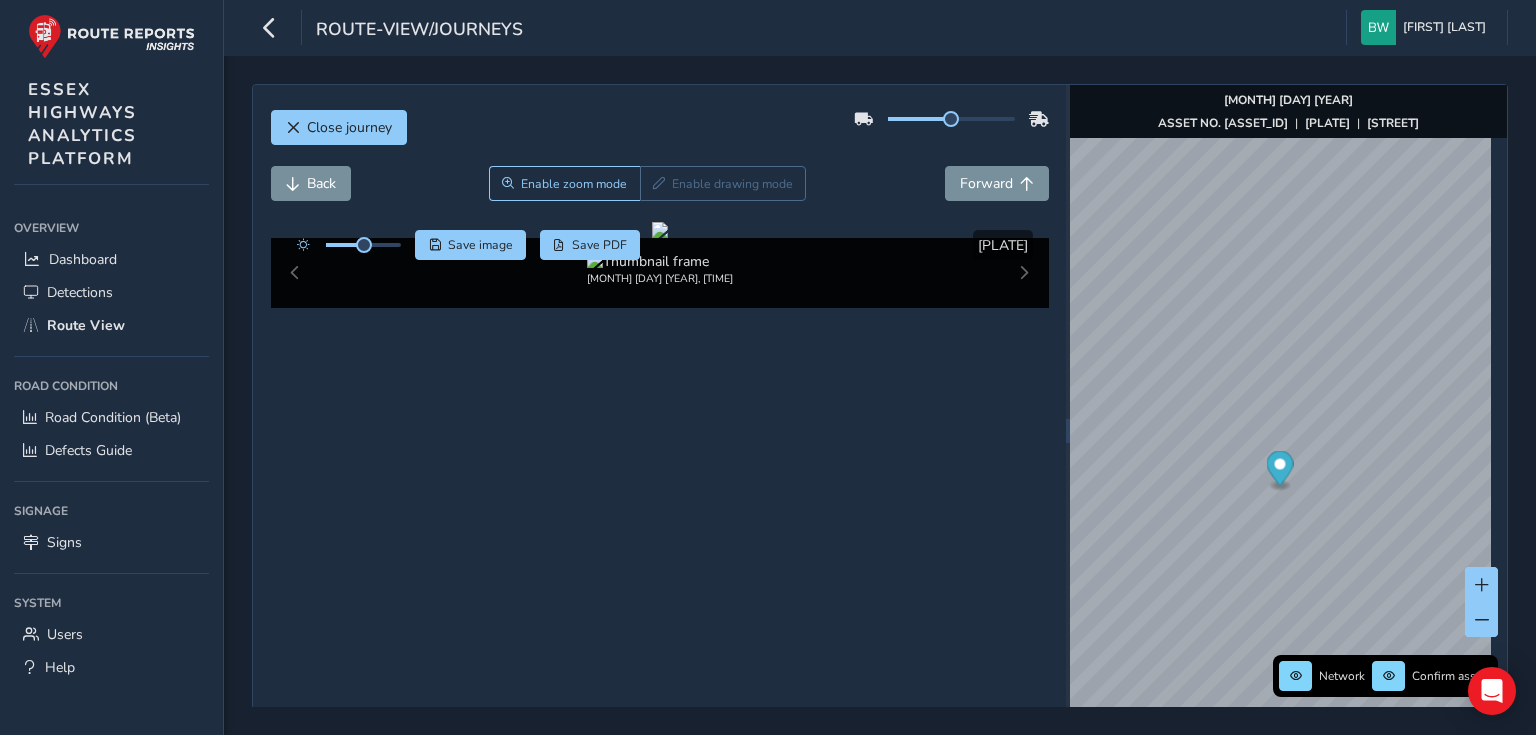 scroll, scrollTop: 0, scrollLeft: 0, axis: both 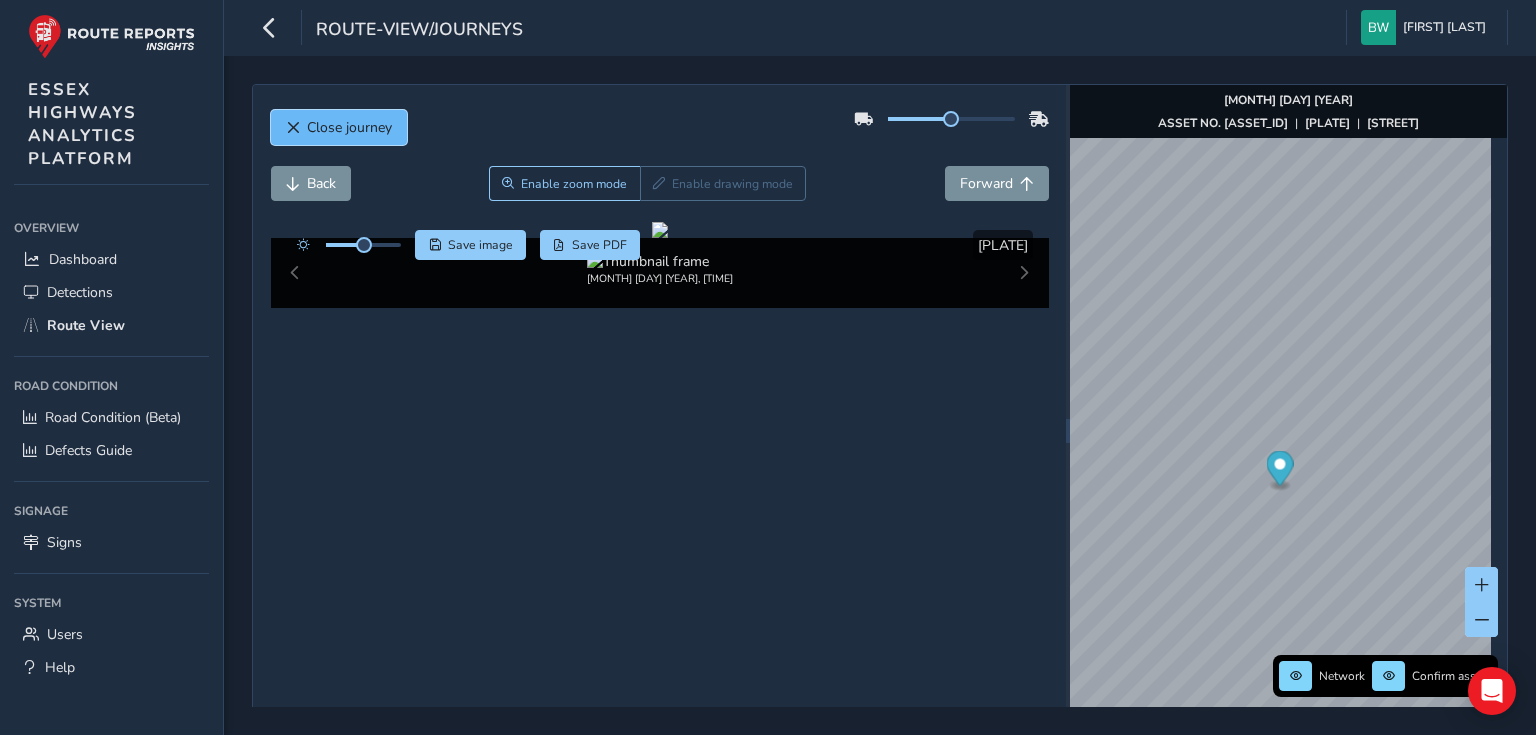 click on "Close journey" at bounding box center [349, 127] 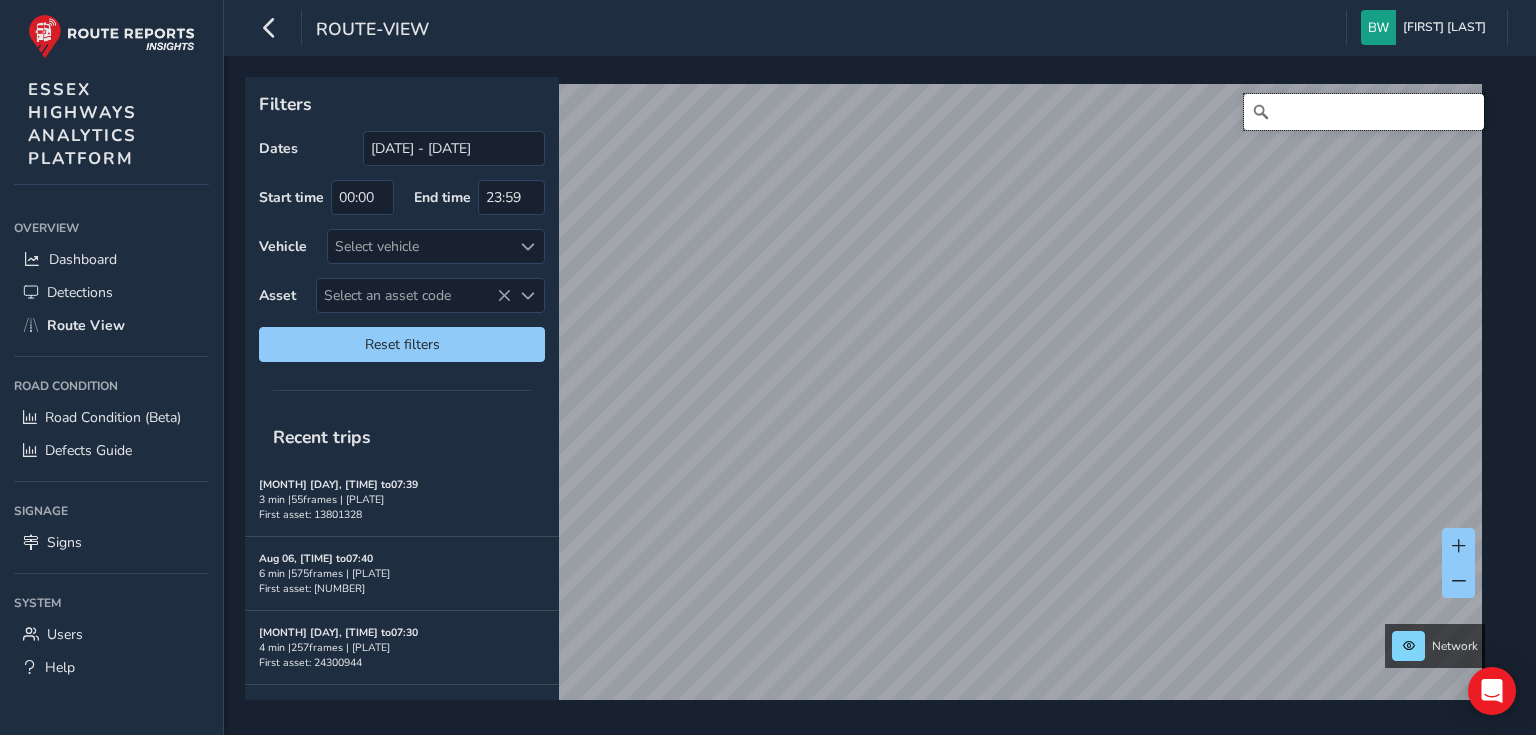 click at bounding box center [1364, 112] 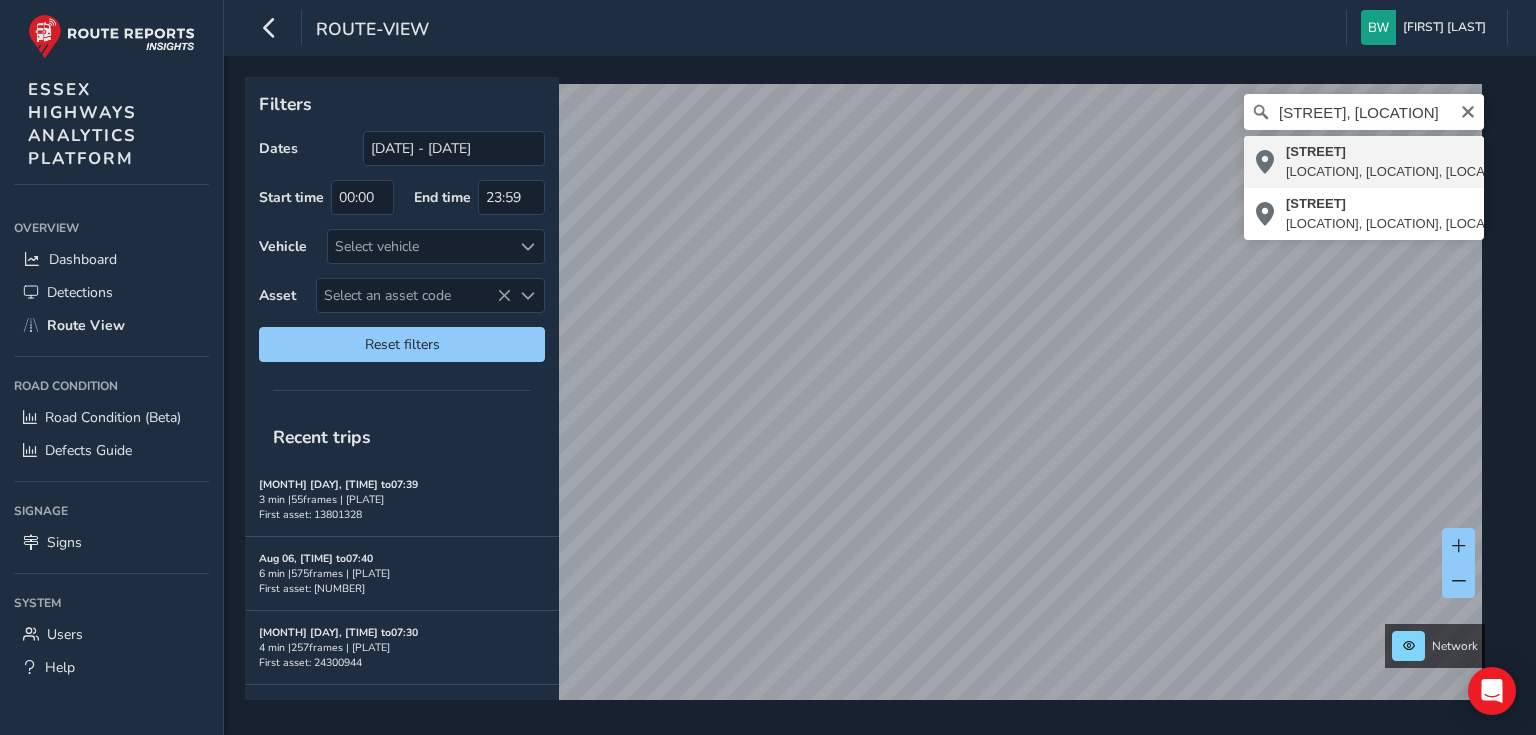 type on "[STREET_NAME], [AREA], [AREA], [CITY], [REGION], [COUNTRY], [POSTAL_CODE], [COUNTRY]" 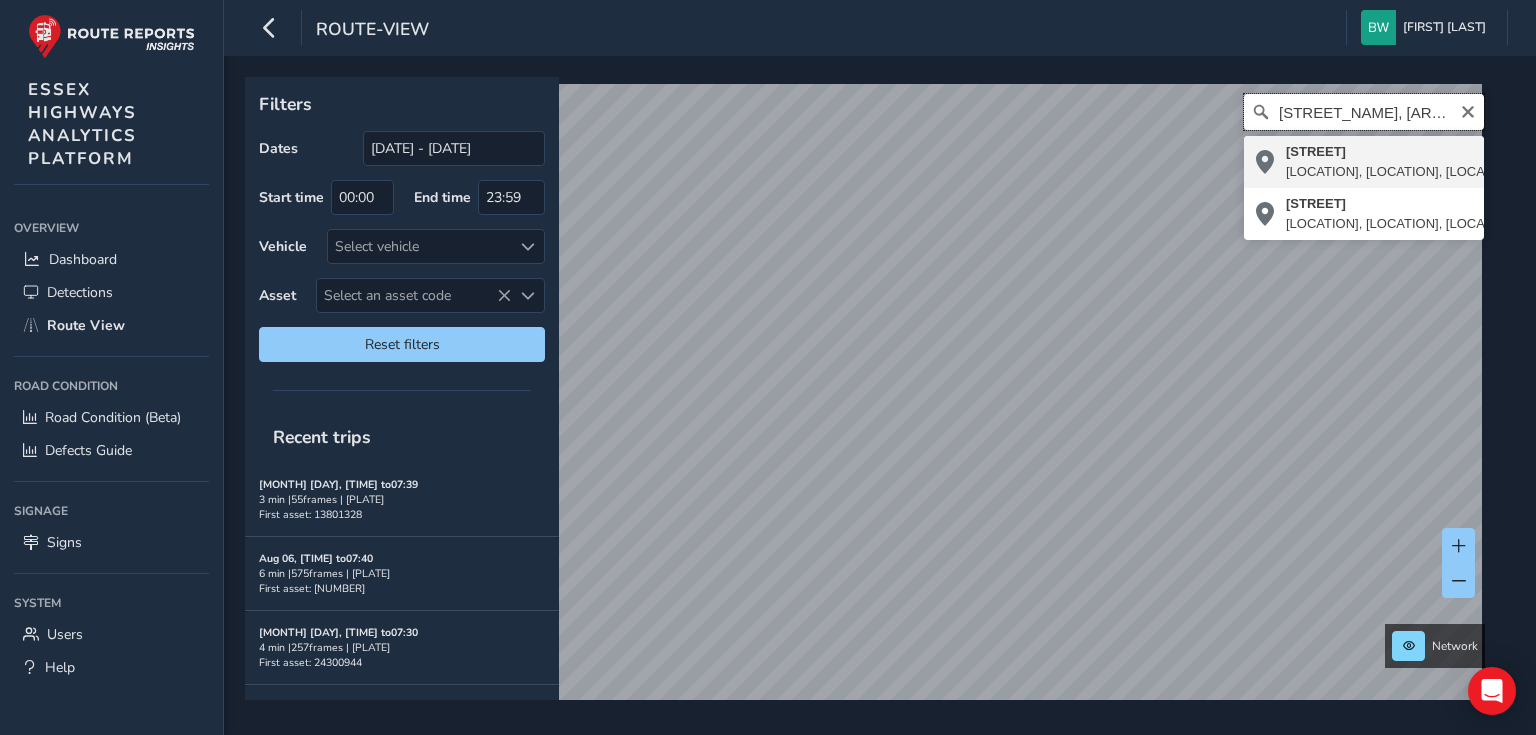 scroll, scrollTop: 0, scrollLeft: 0, axis: both 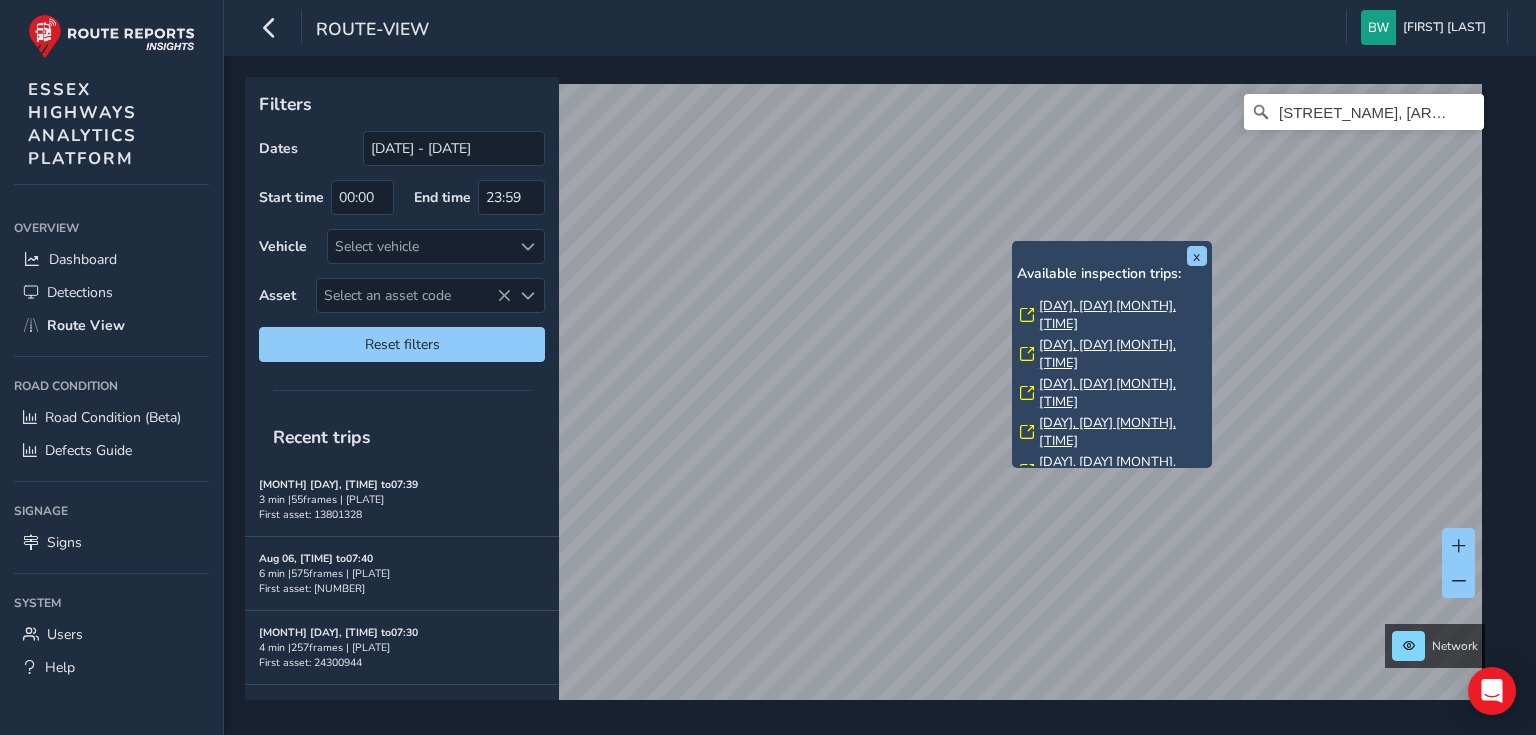 click on "[DAY], [DAY] [MONTH], [TIME]" at bounding box center (1123, 315) 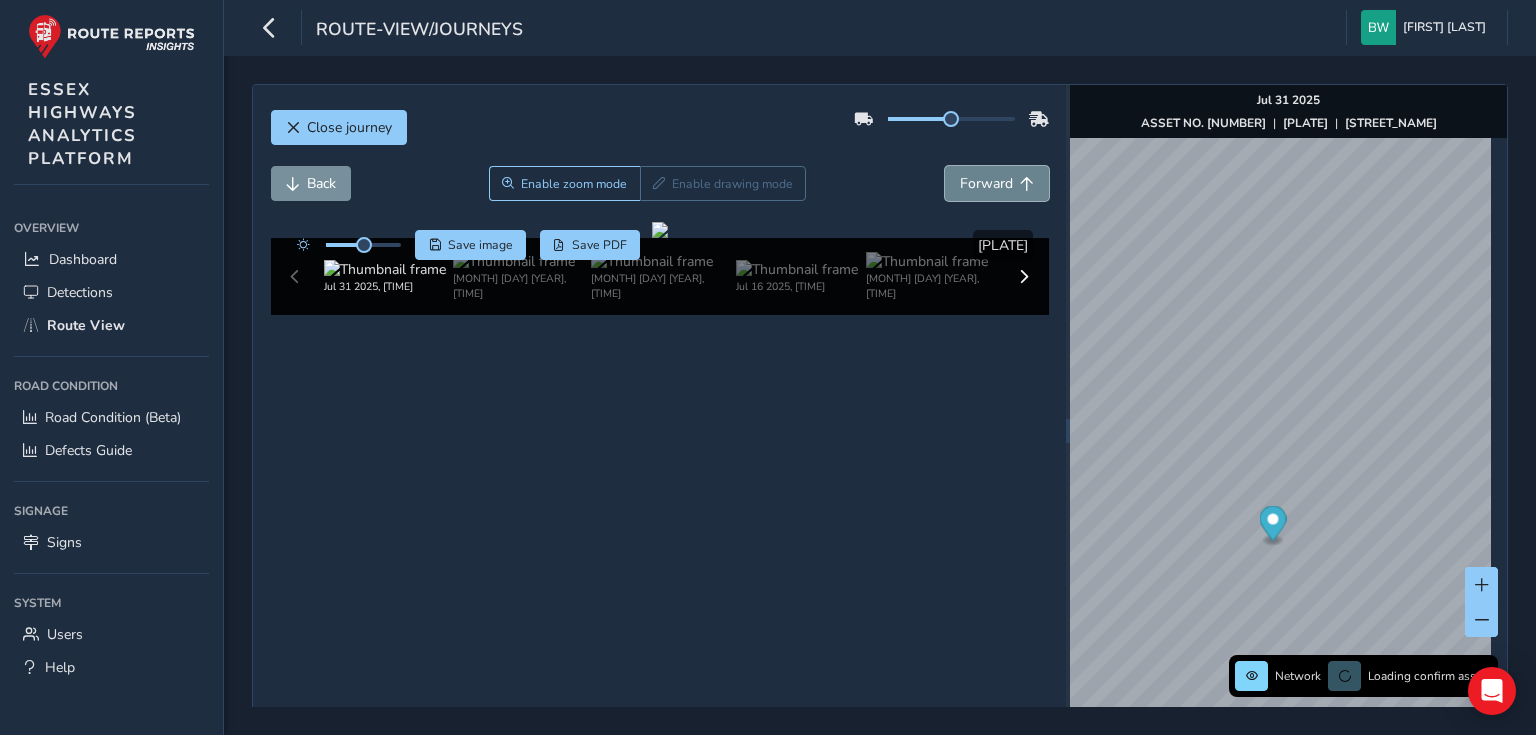 click on "Forward" at bounding box center [986, 183] 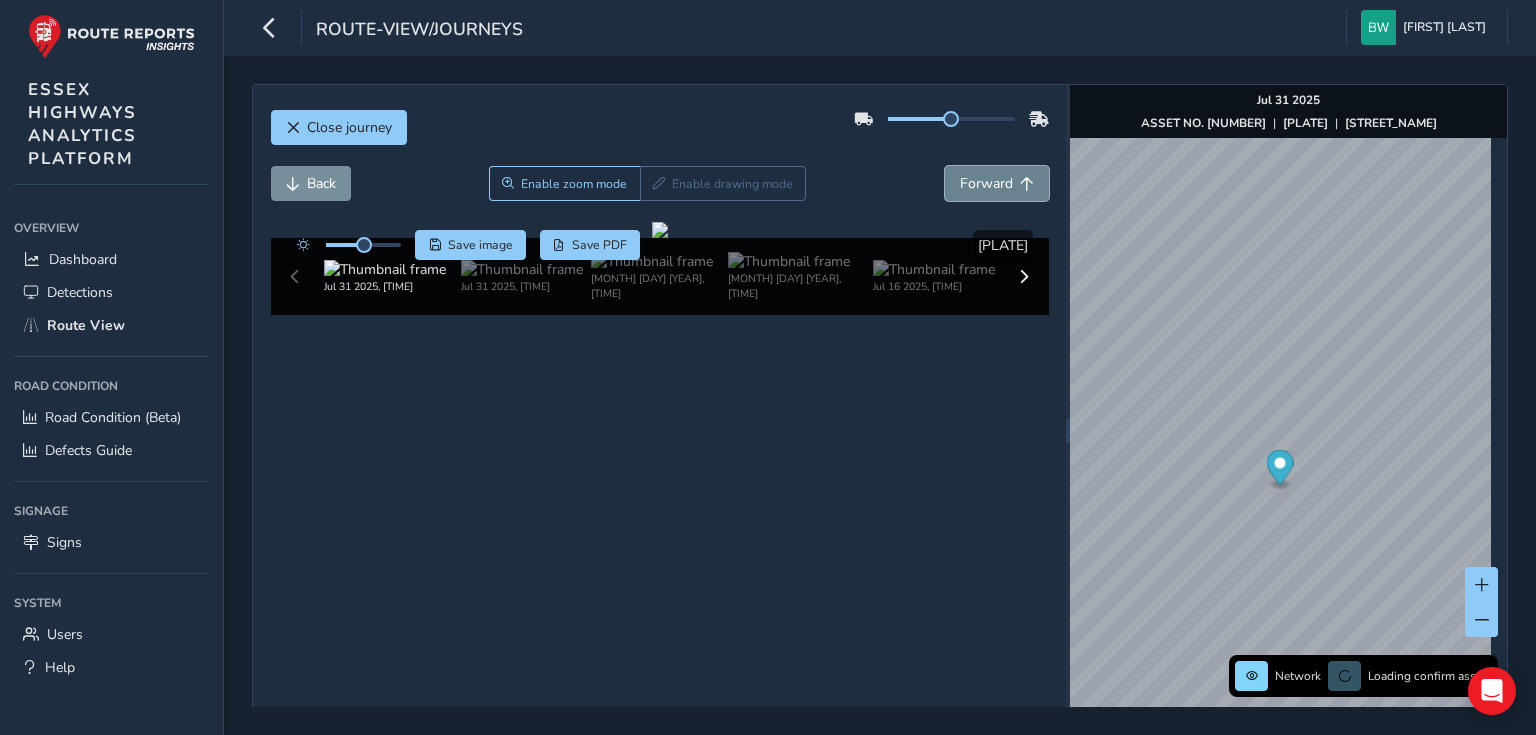 click on "Forward" at bounding box center [986, 183] 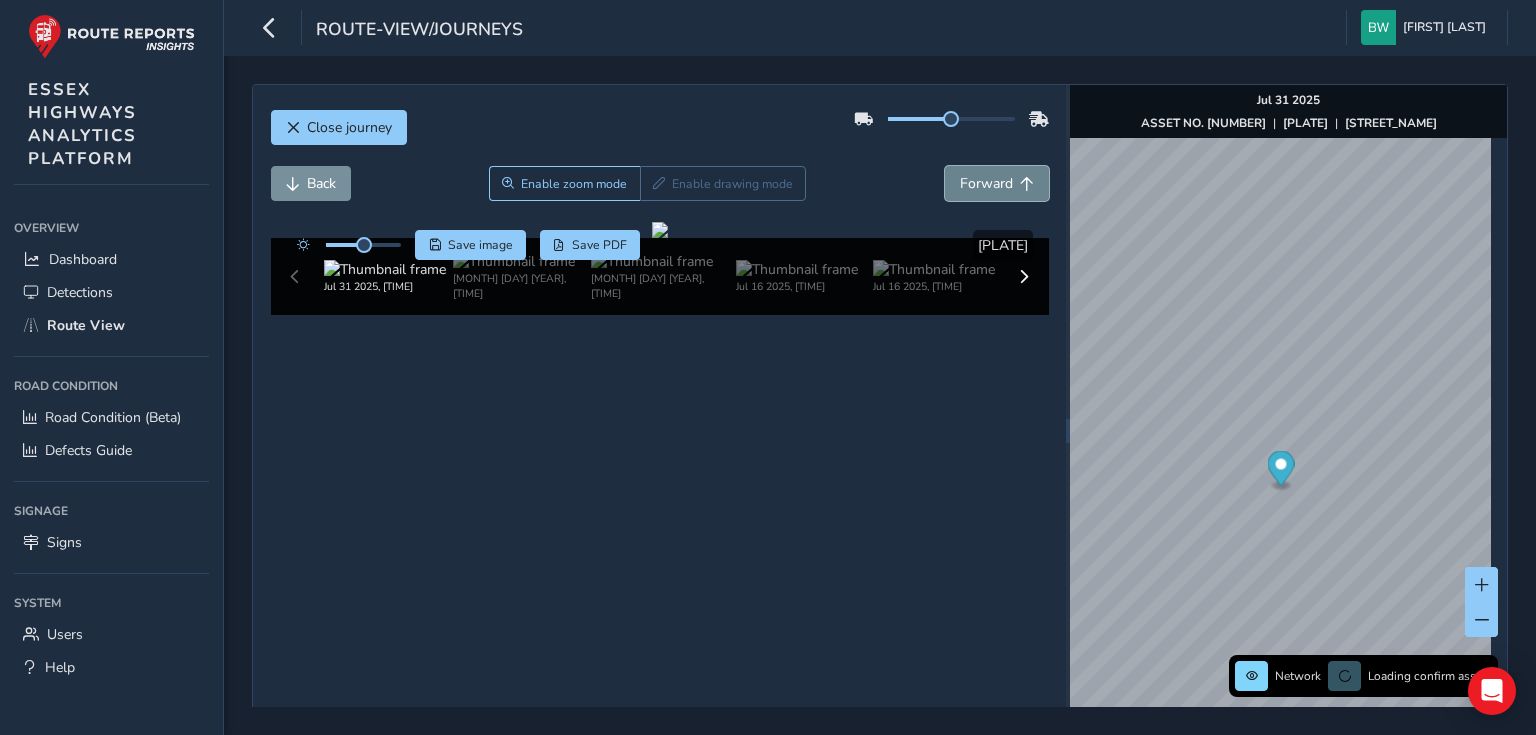click on "Forward" at bounding box center [986, 183] 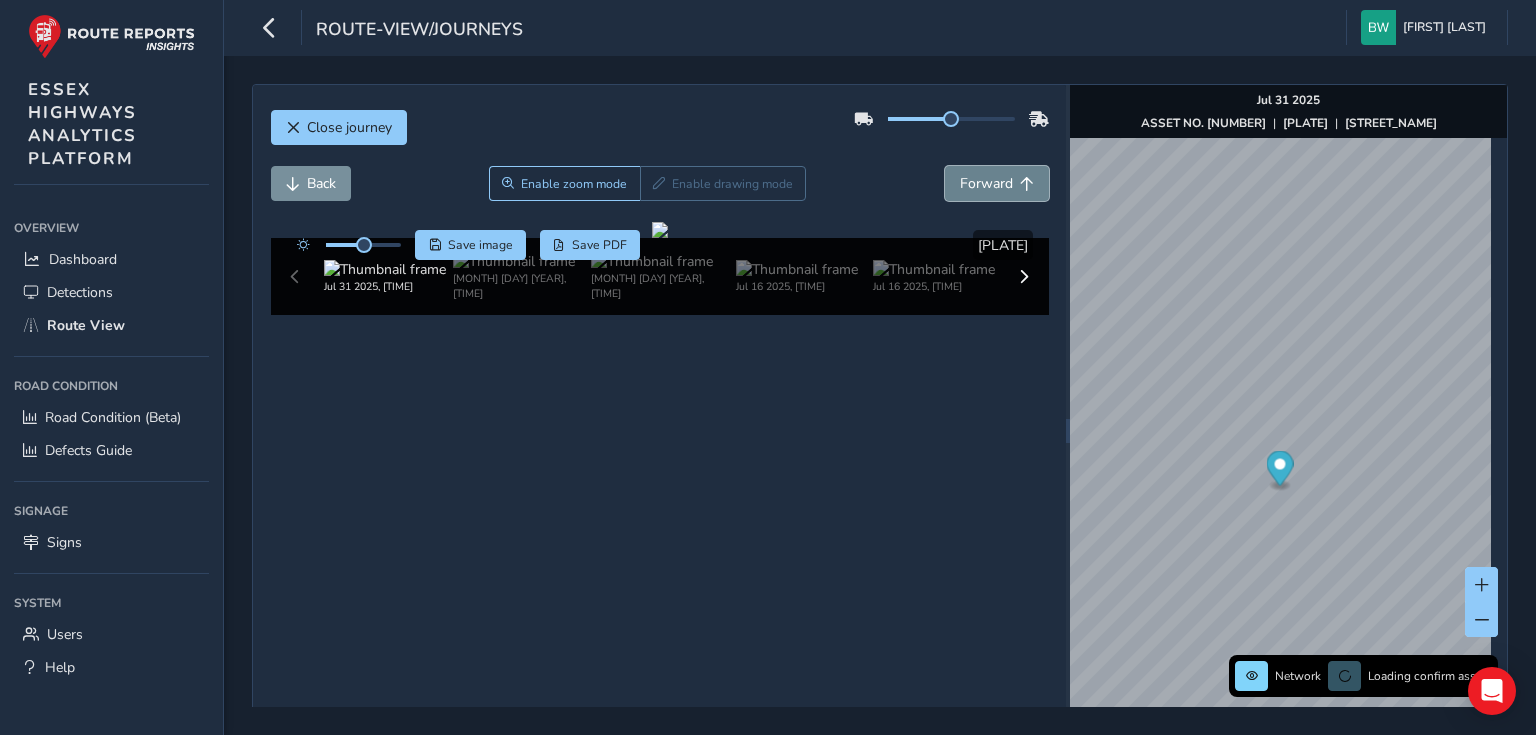 click on "Forward" at bounding box center (986, 183) 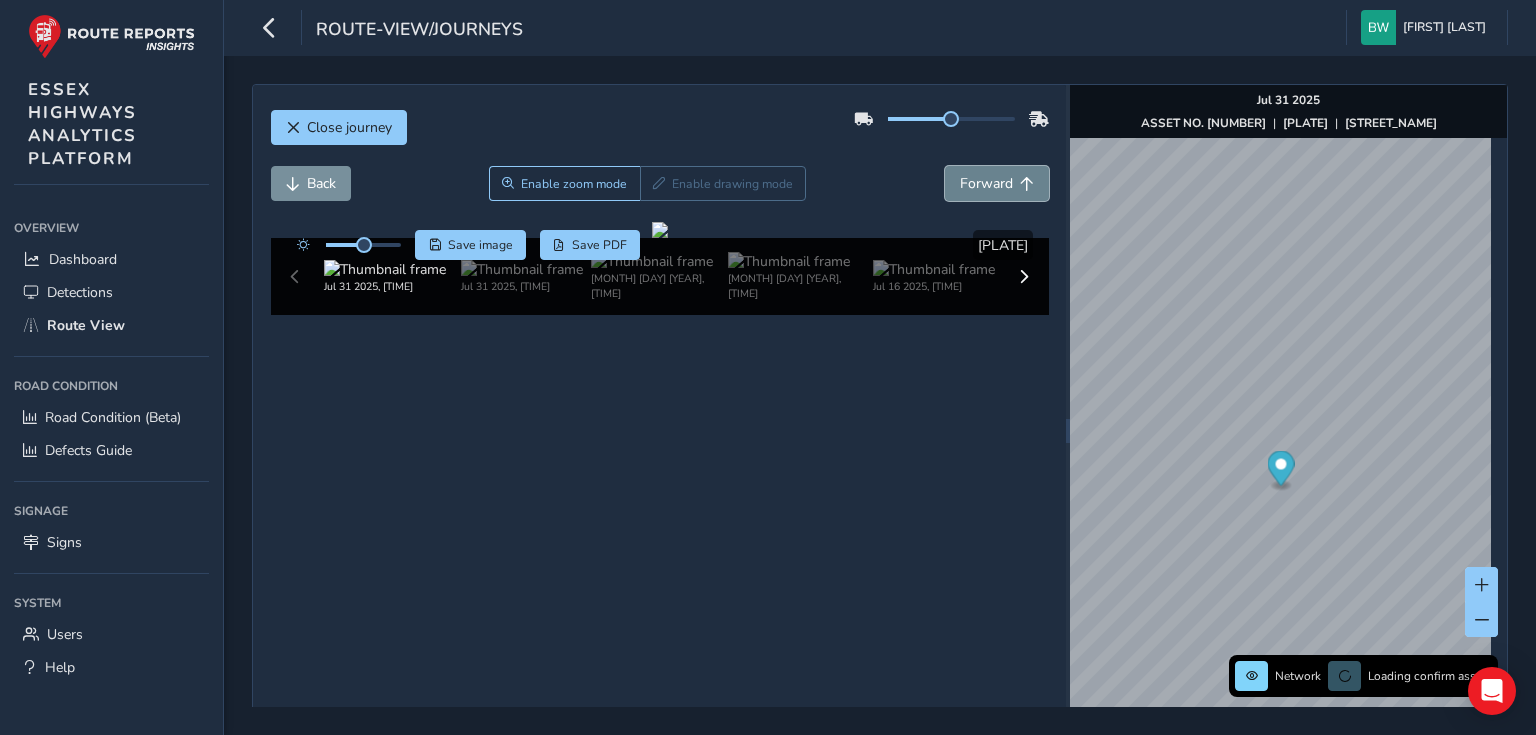 click on "Forward" at bounding box center (986, 183) 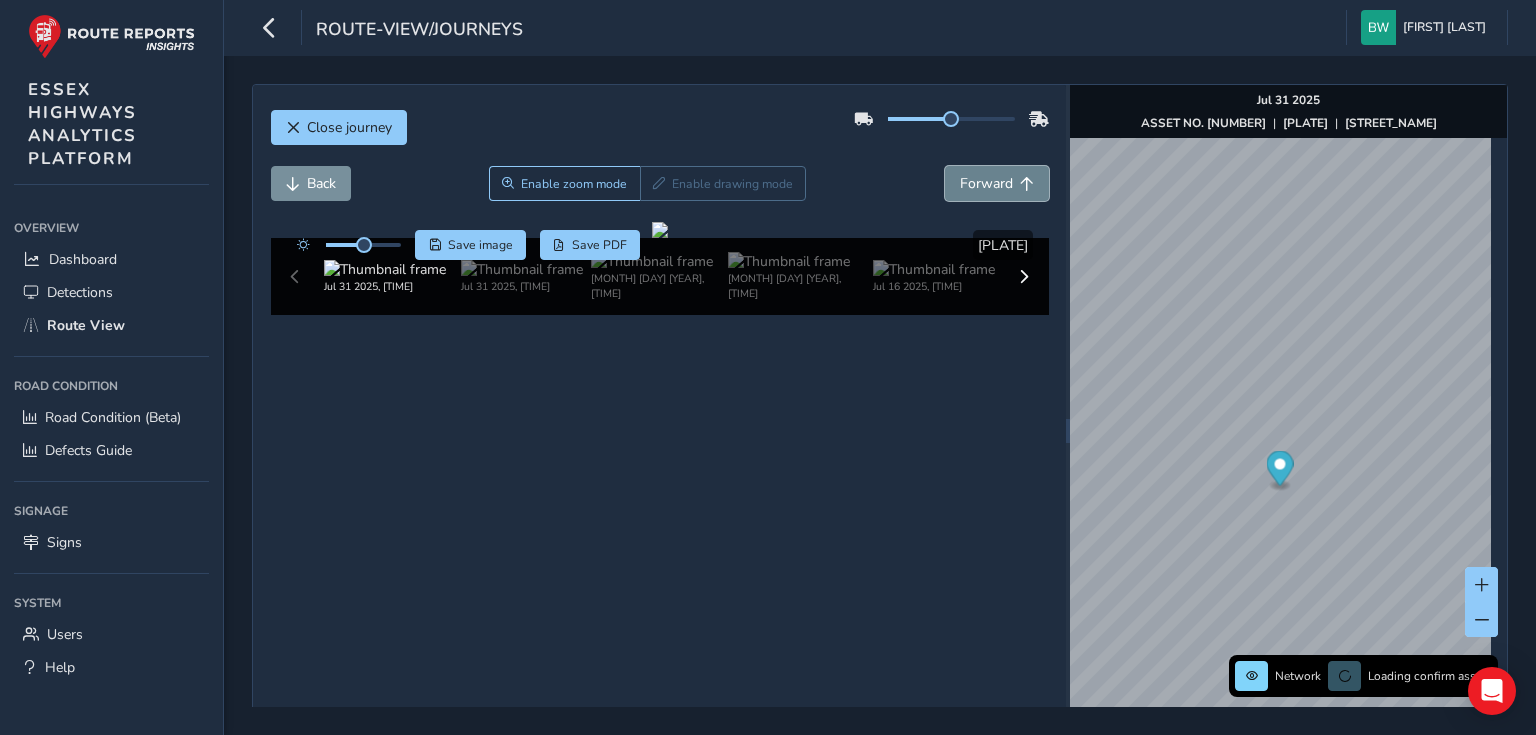 click on "Forward" at bounding box center [986, 183] 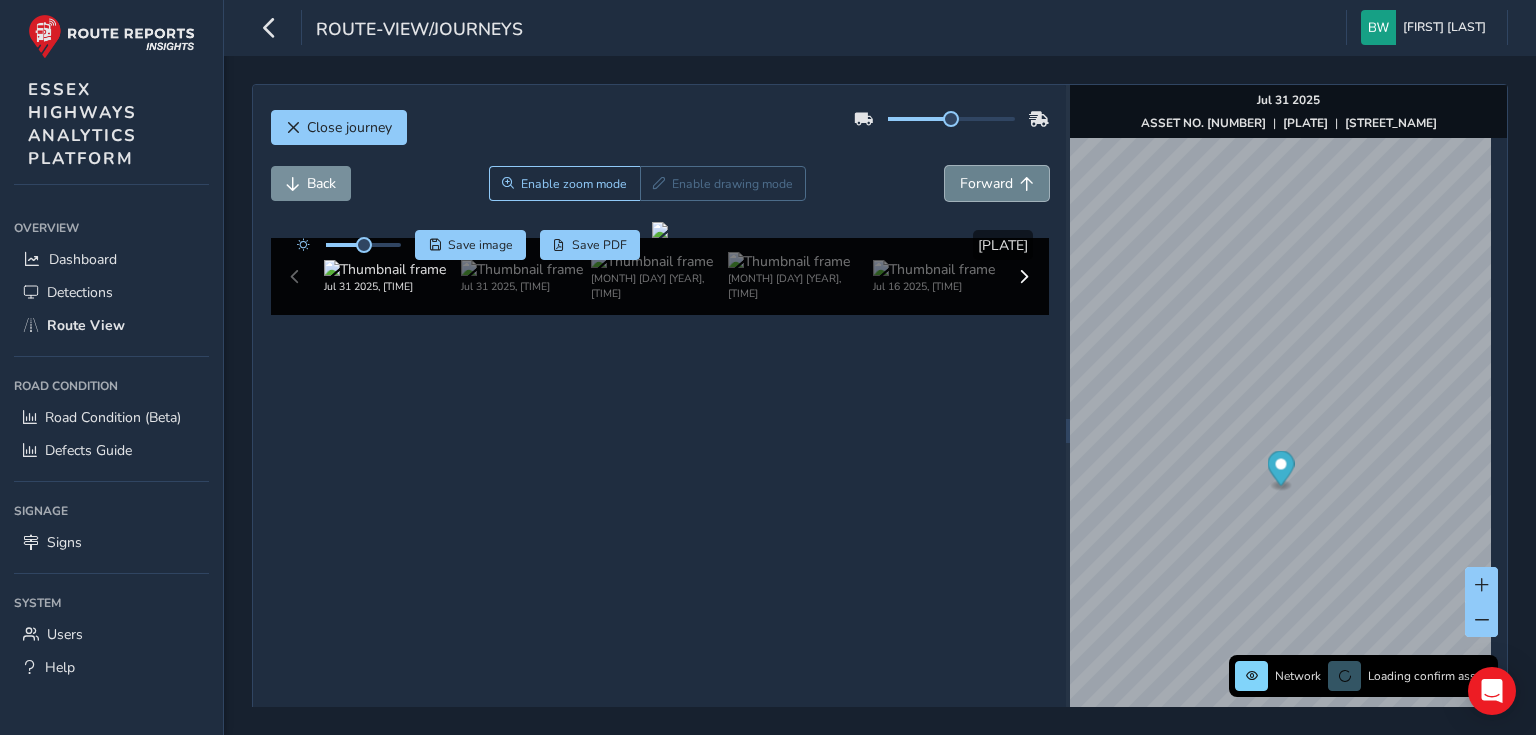 click on "Forward" at bounding box center [986, 183] 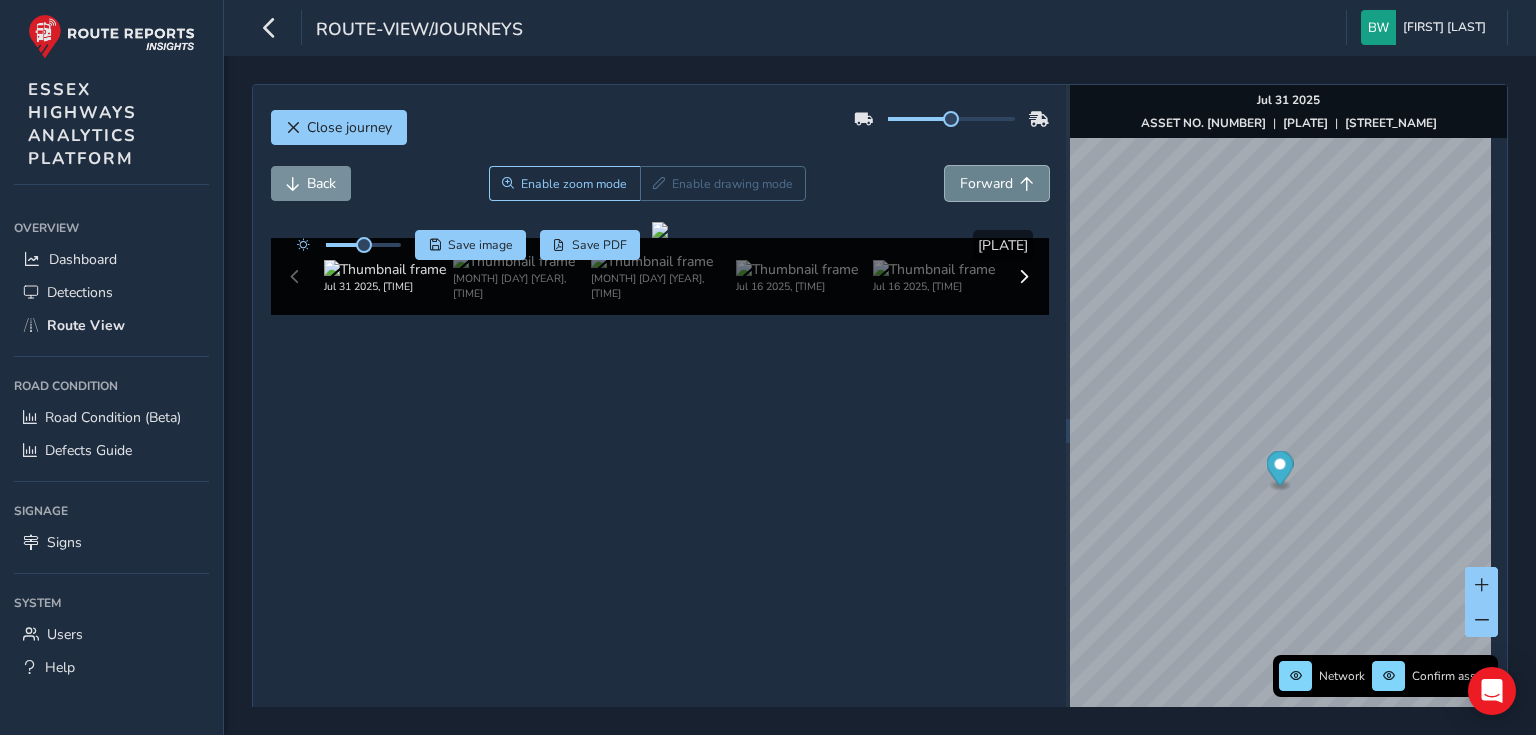 click on "Forward" at bounding box center (986, 183) 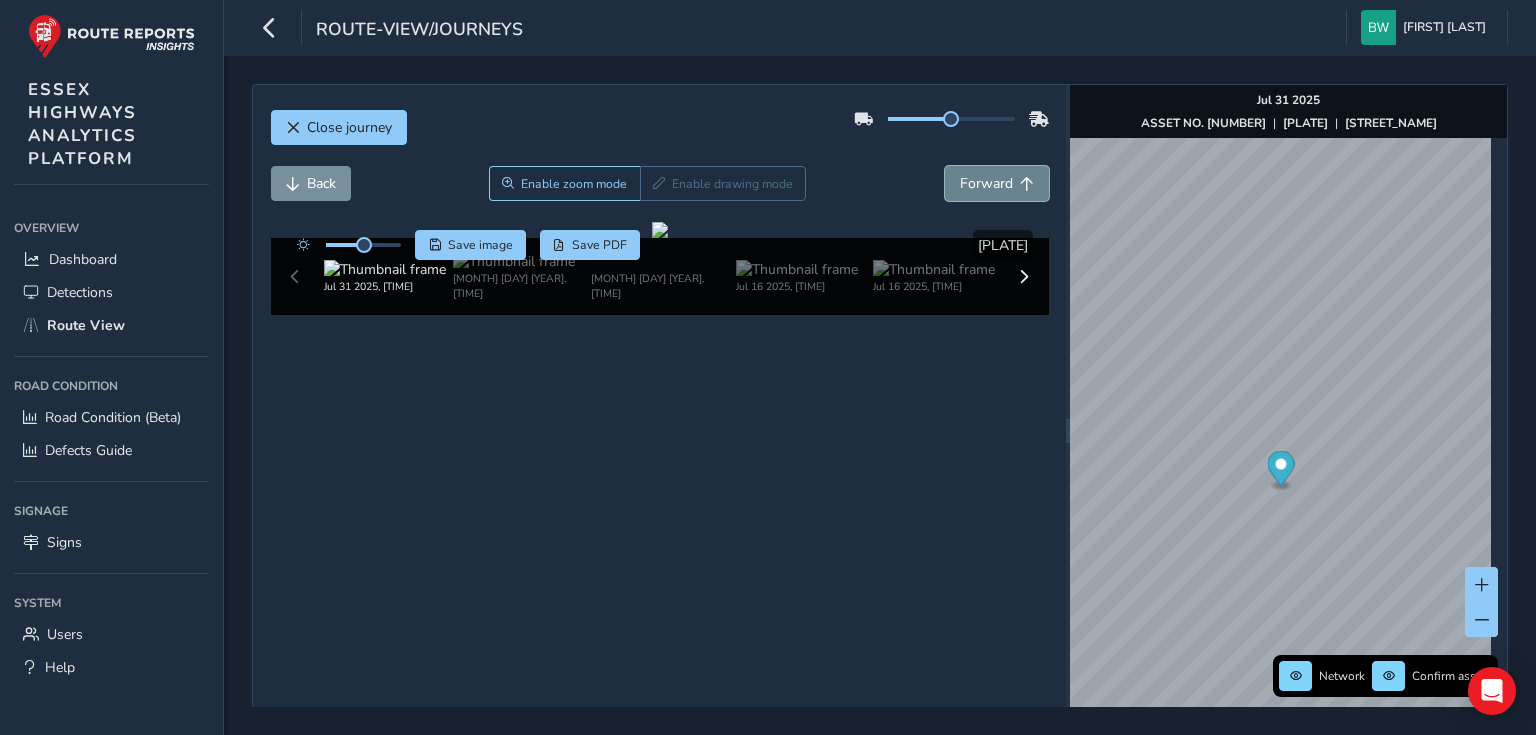 click on "Forward" at bounding box center [986, 183] 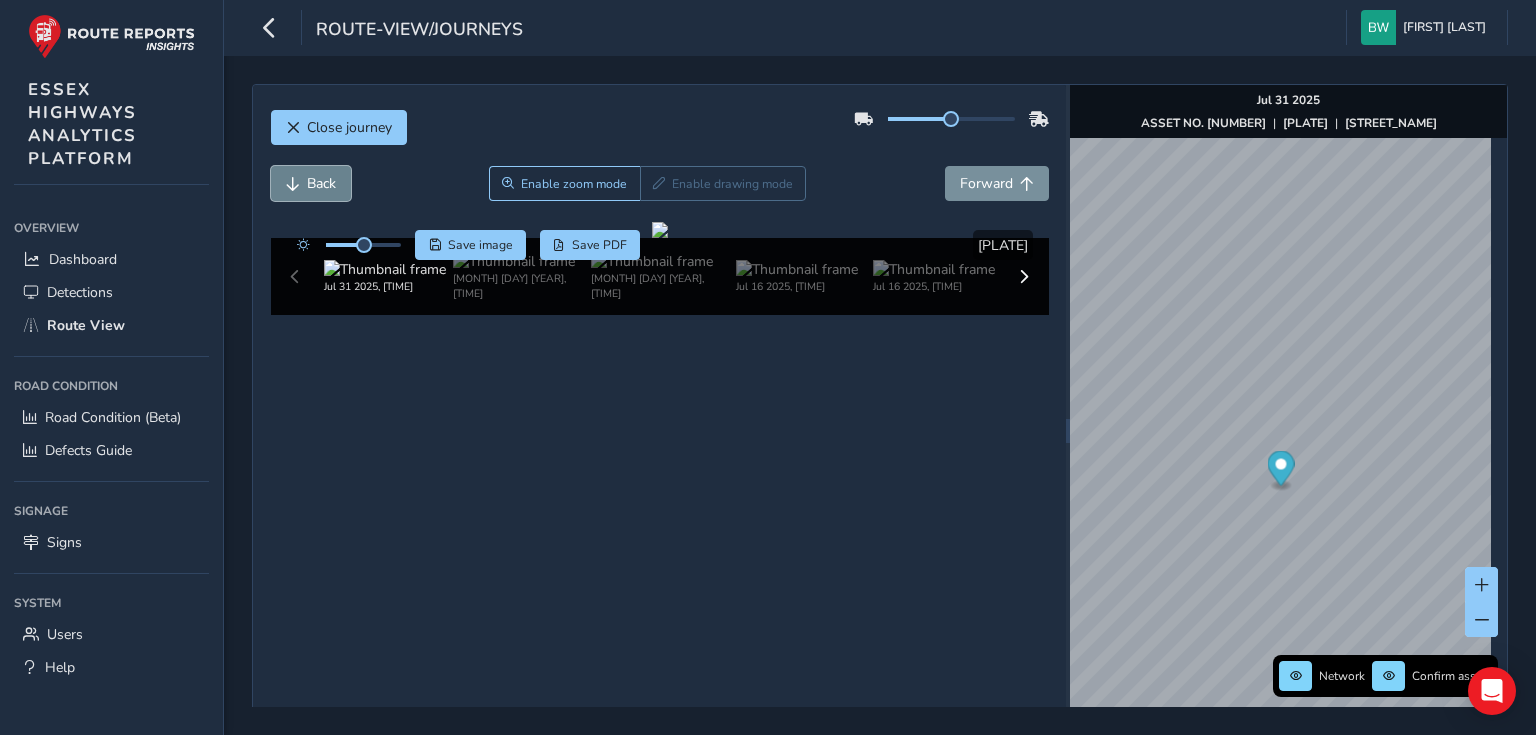 click at bounding box center (293, 184) 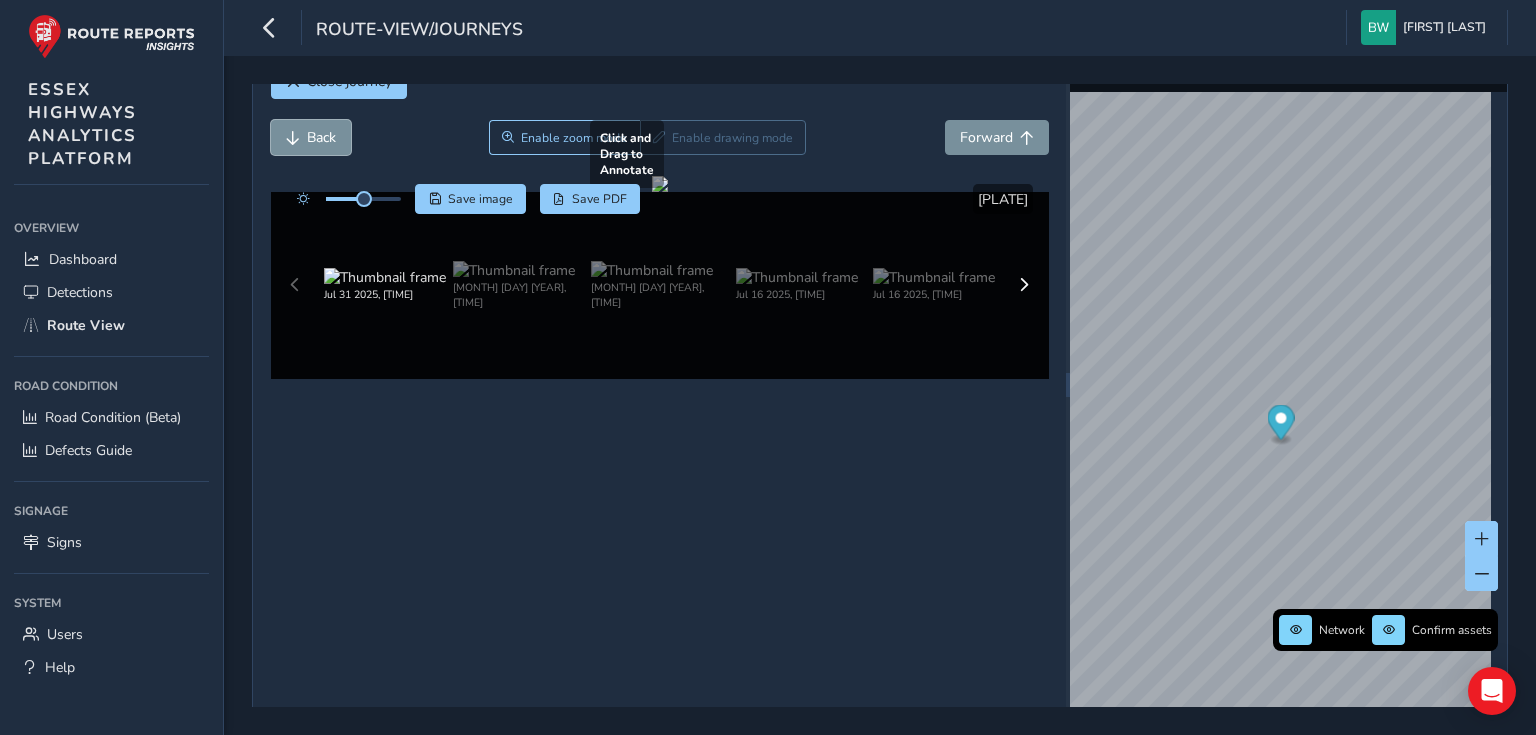 scroll, scrollTop: 71, scrollLeft: 0, axis: vertical 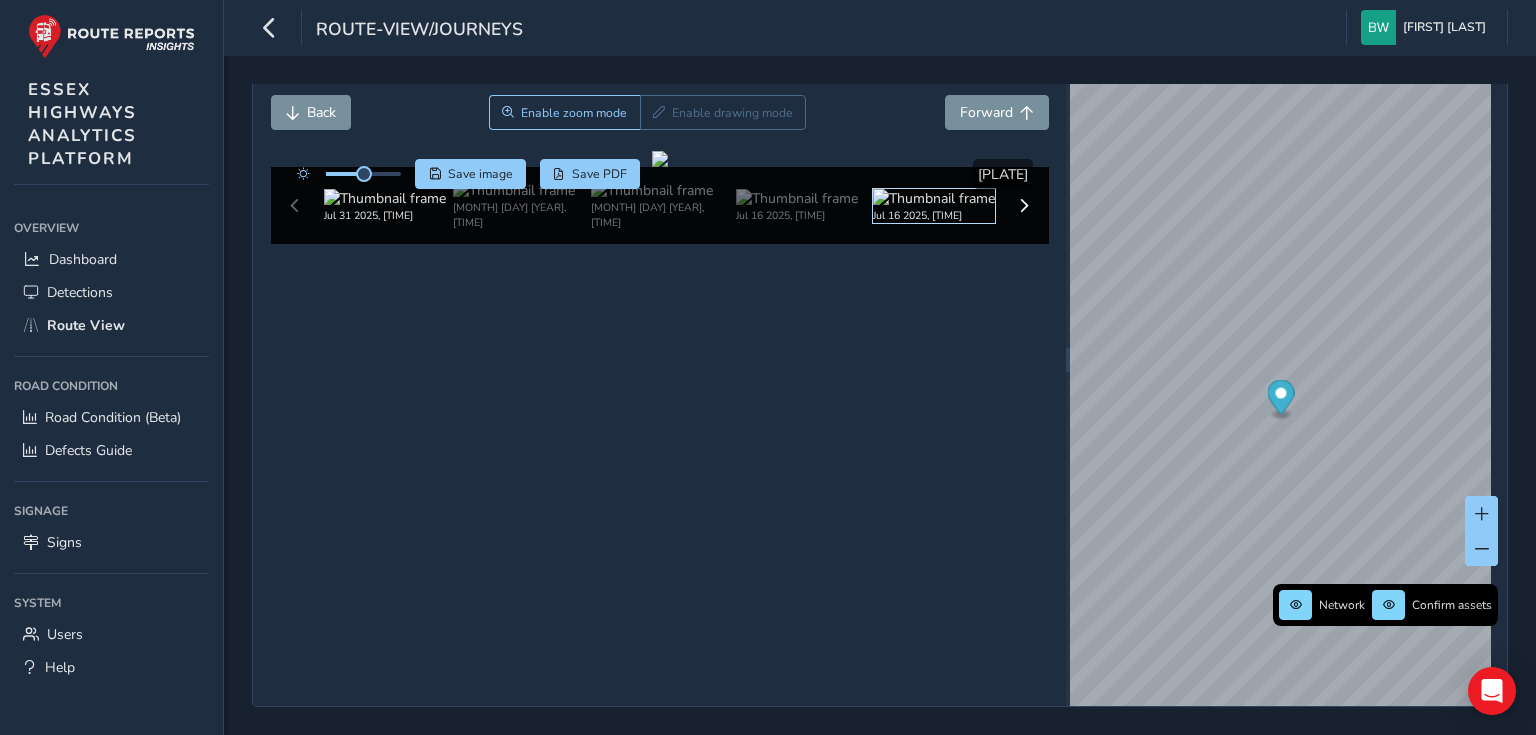 click at bounding box center (934, 198) 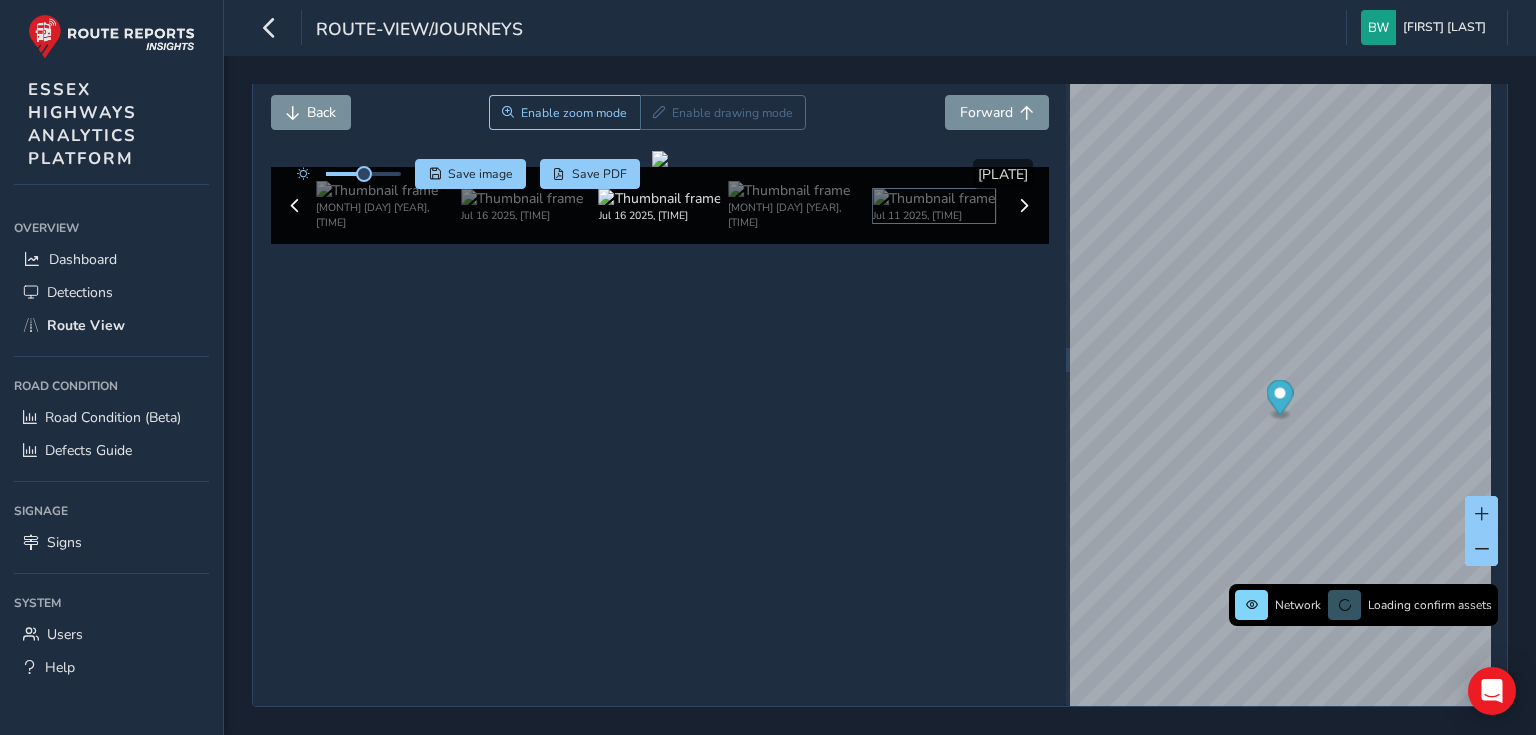click at bounding box center (934, 198) 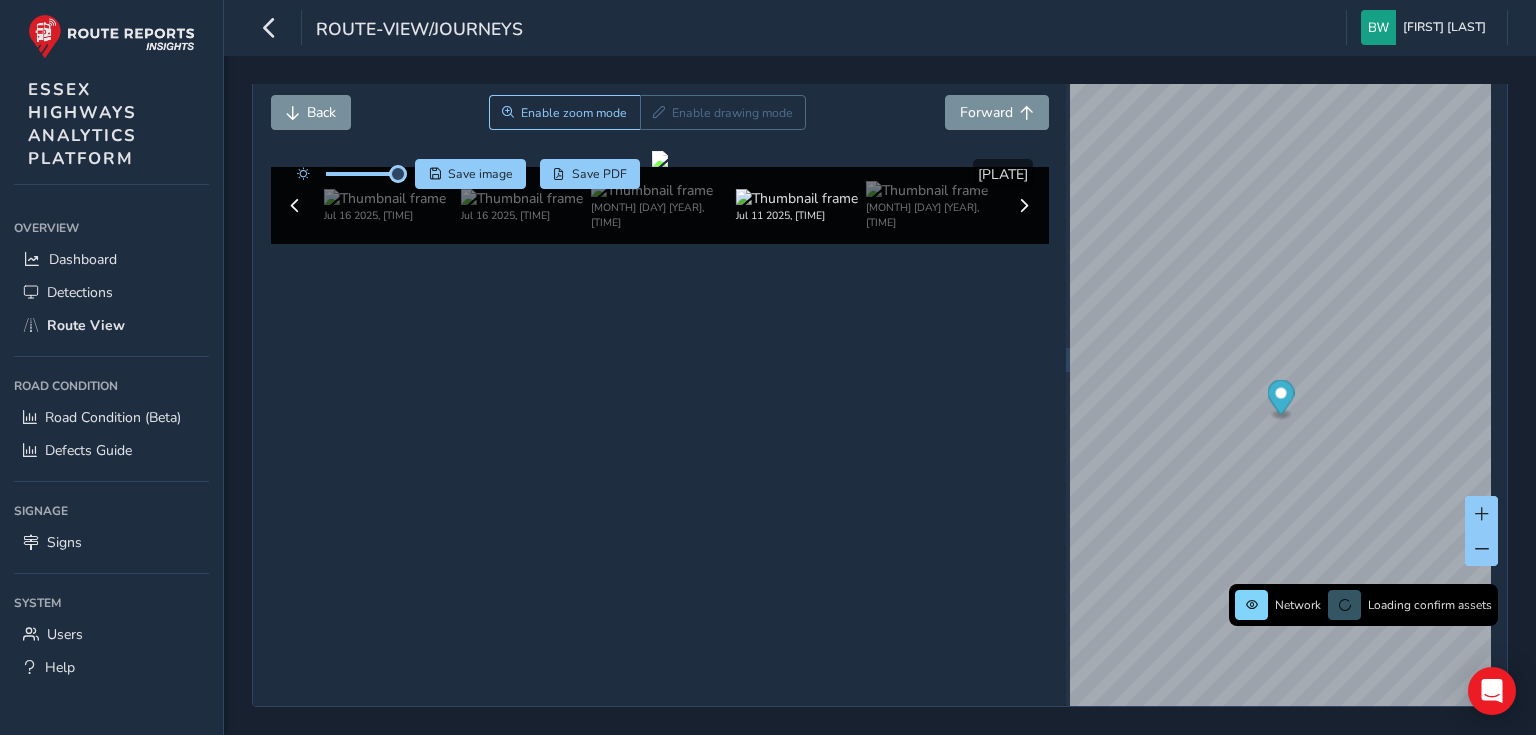 drag, startPoint x: 369, startPoint y: 176, endPoint x: 387, endPoint y: 174, distance: 18.110771 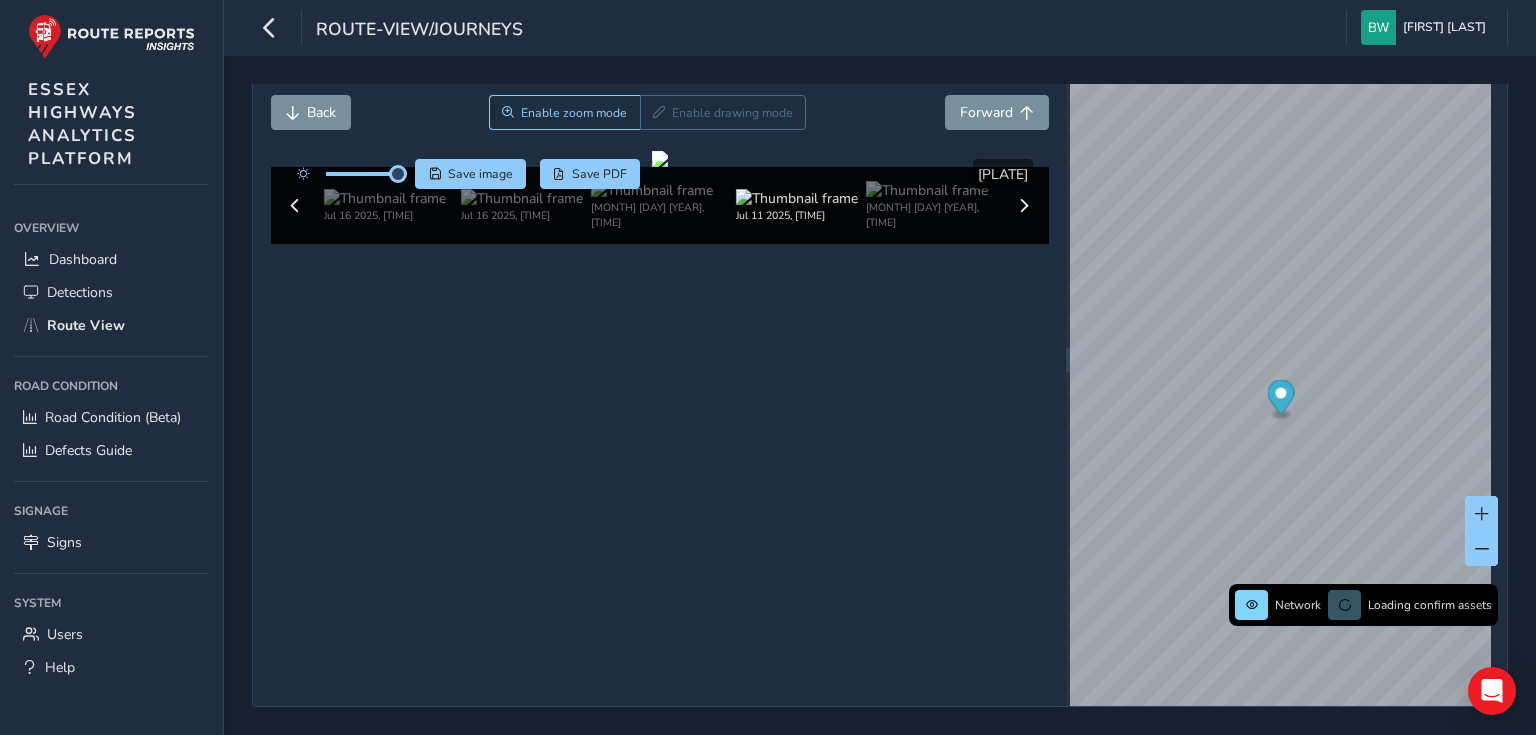 click at bounding box center [398, 174] 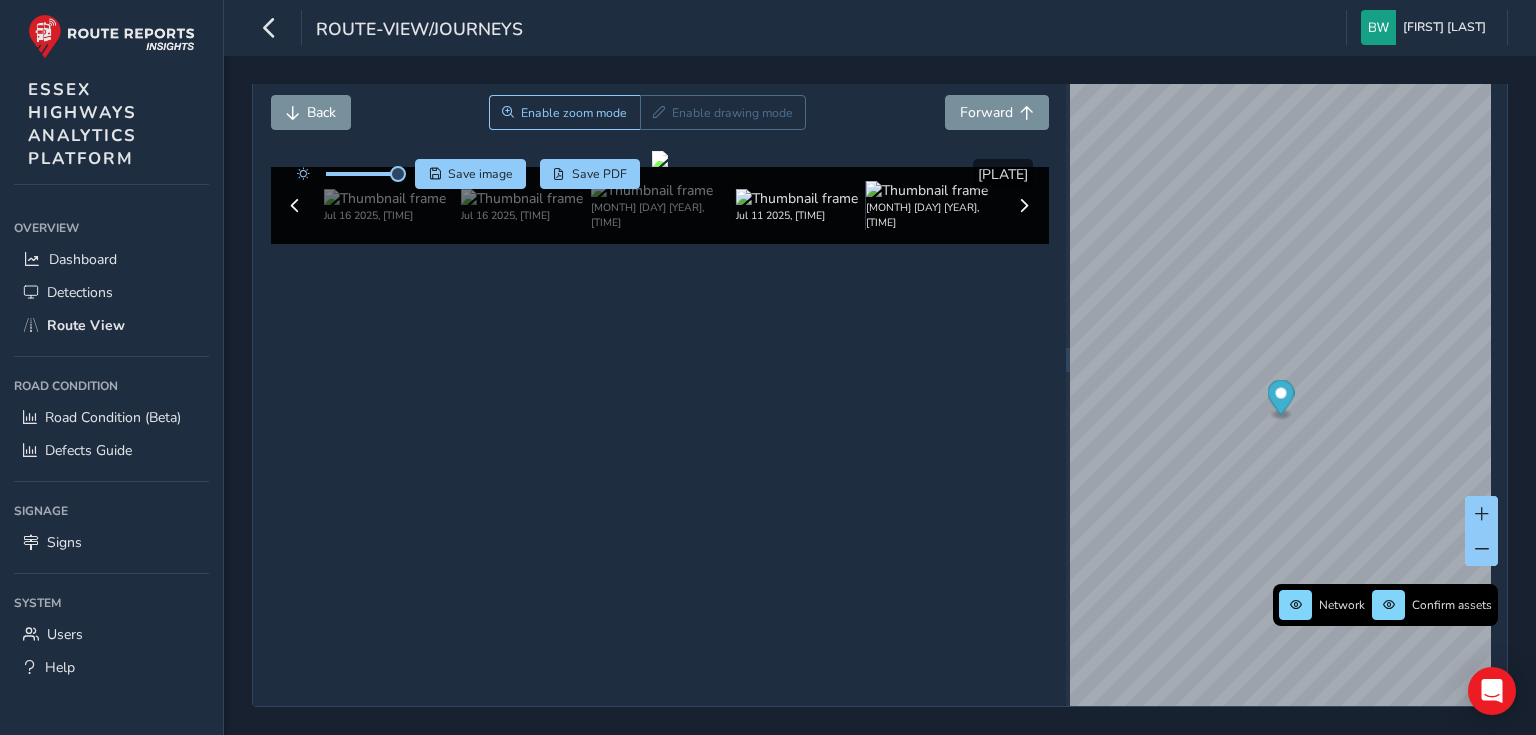 click at bounding box center (927, 190) 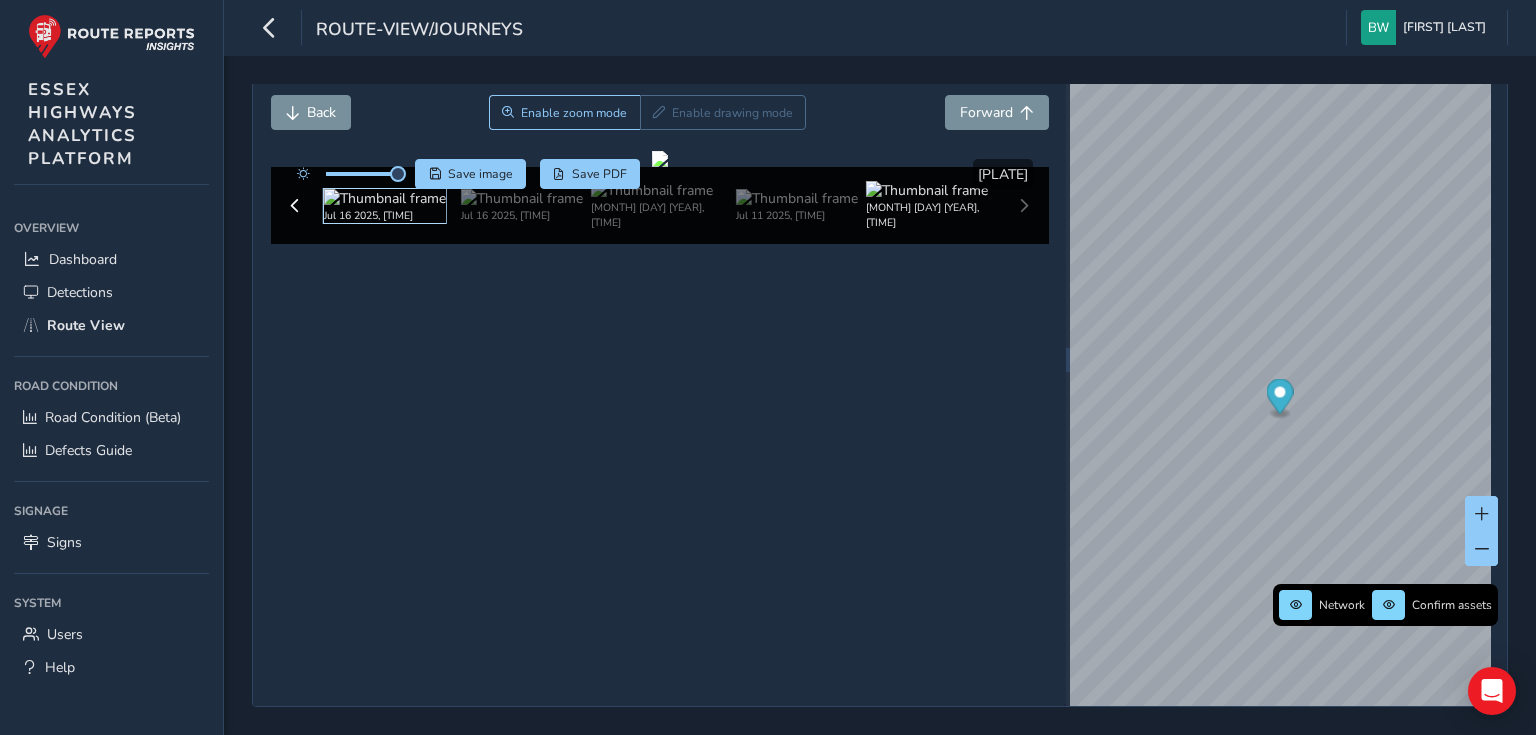 click at bounding box center (385, 198) 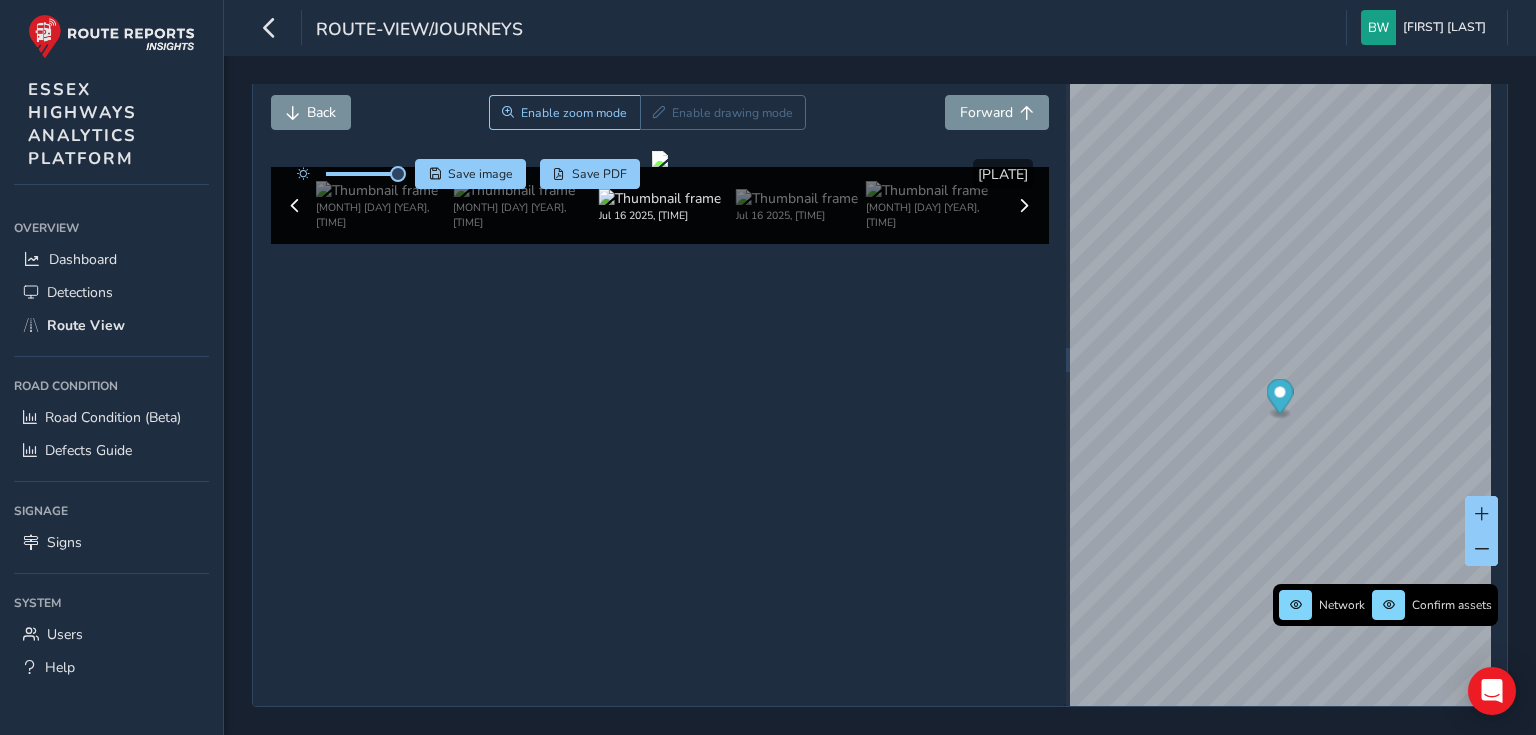 click at bounding box center [377, 190] 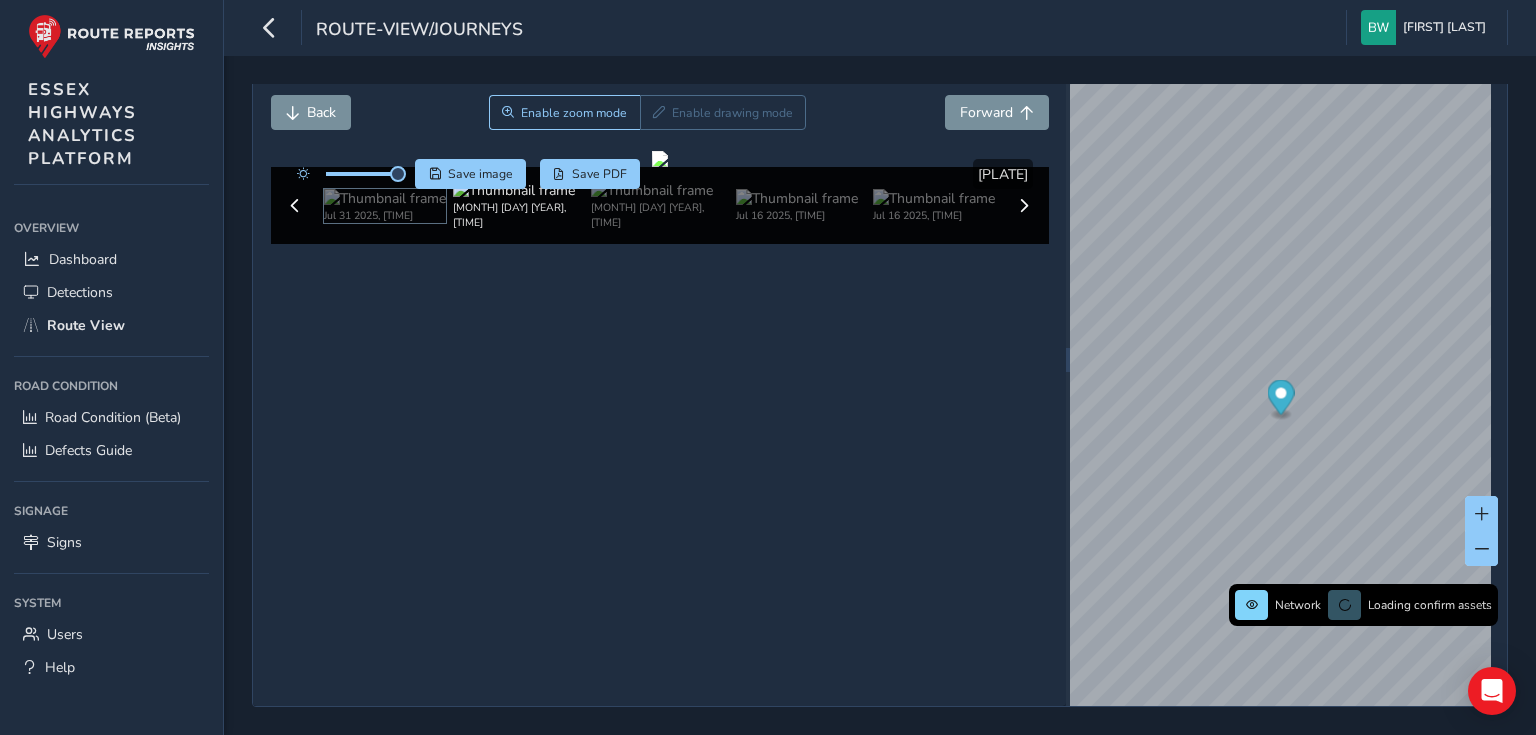 click at bounding box center (385, 198) 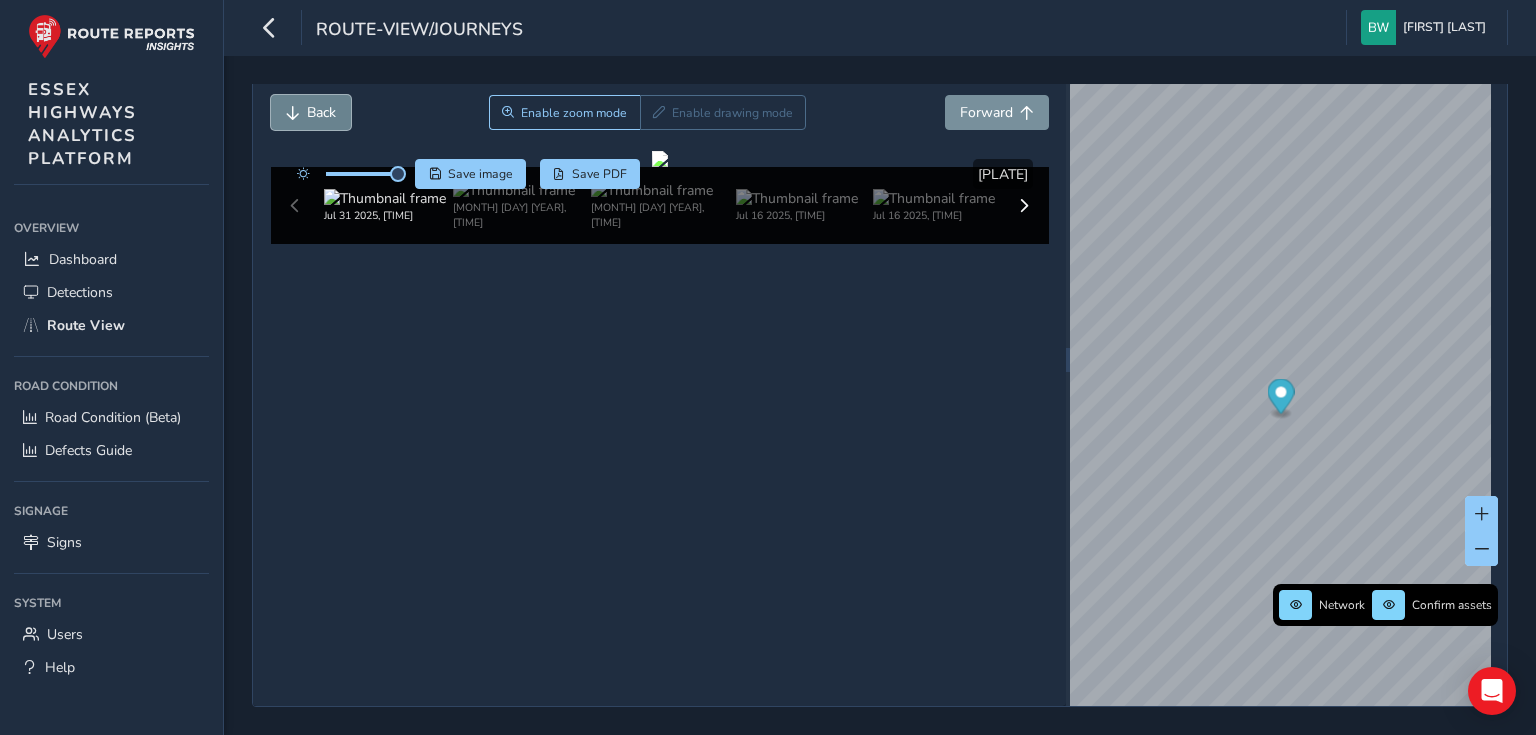 click on "Back" at bounding box center [311, 112] 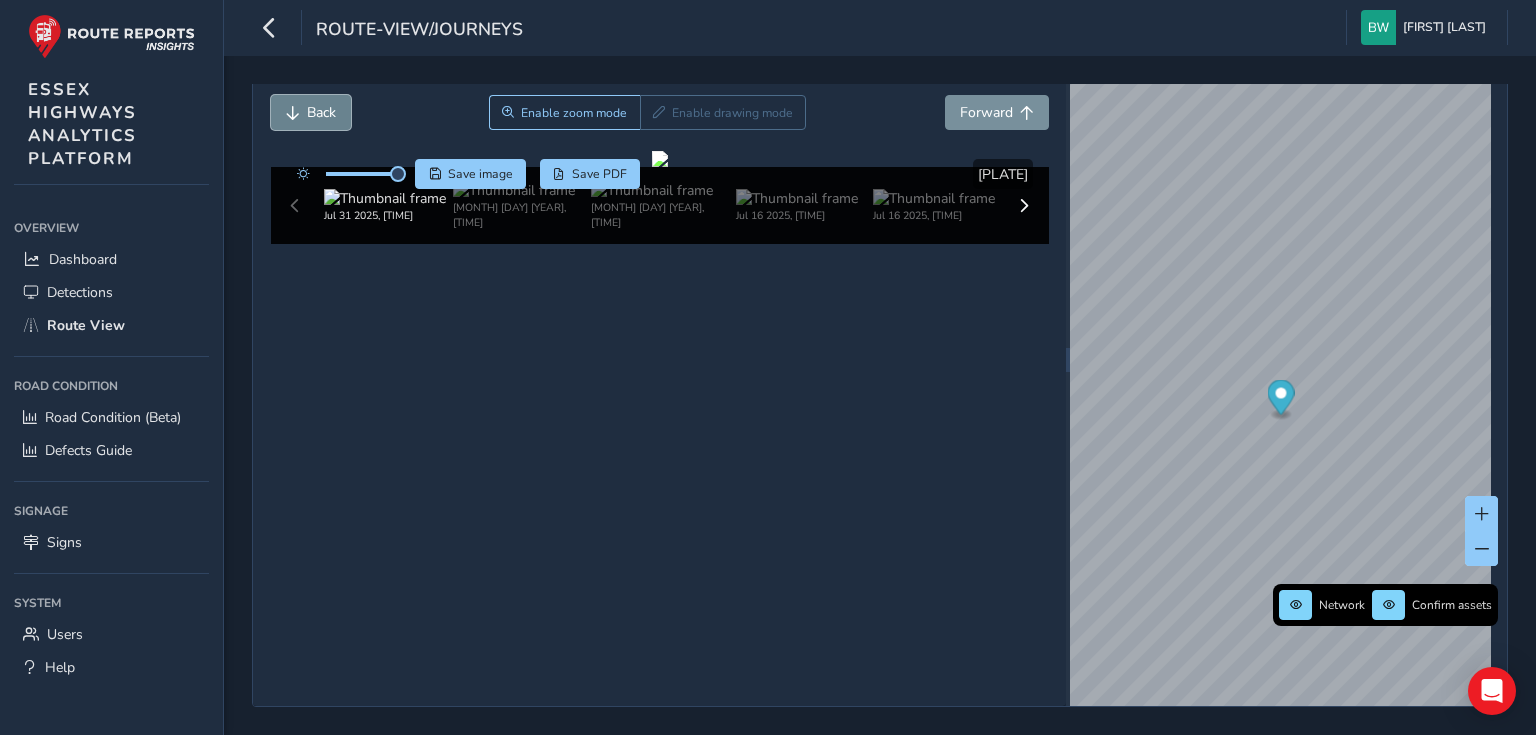 click on "Back" at bounding box center (321, 112) 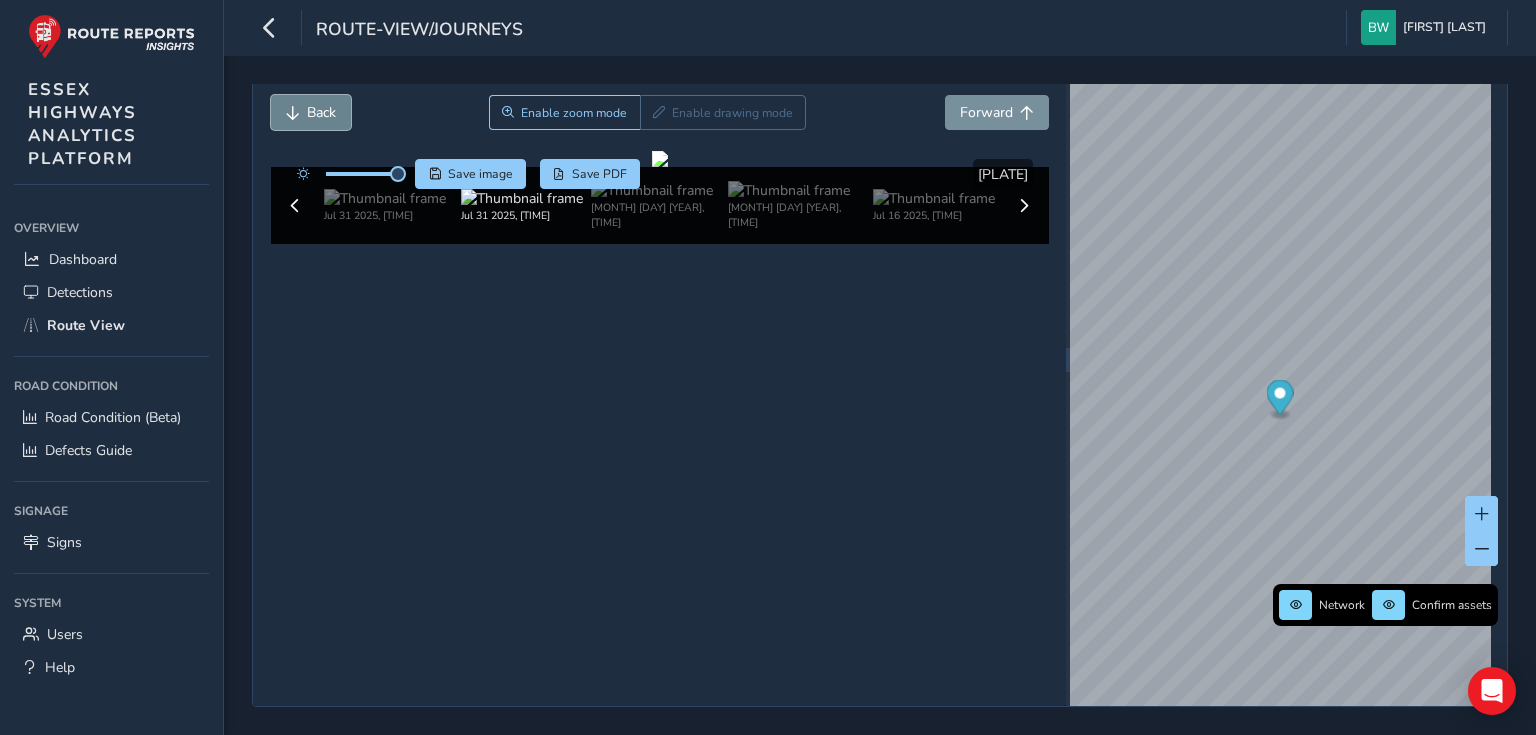 click on "Back" at bounding box center [321, 112] 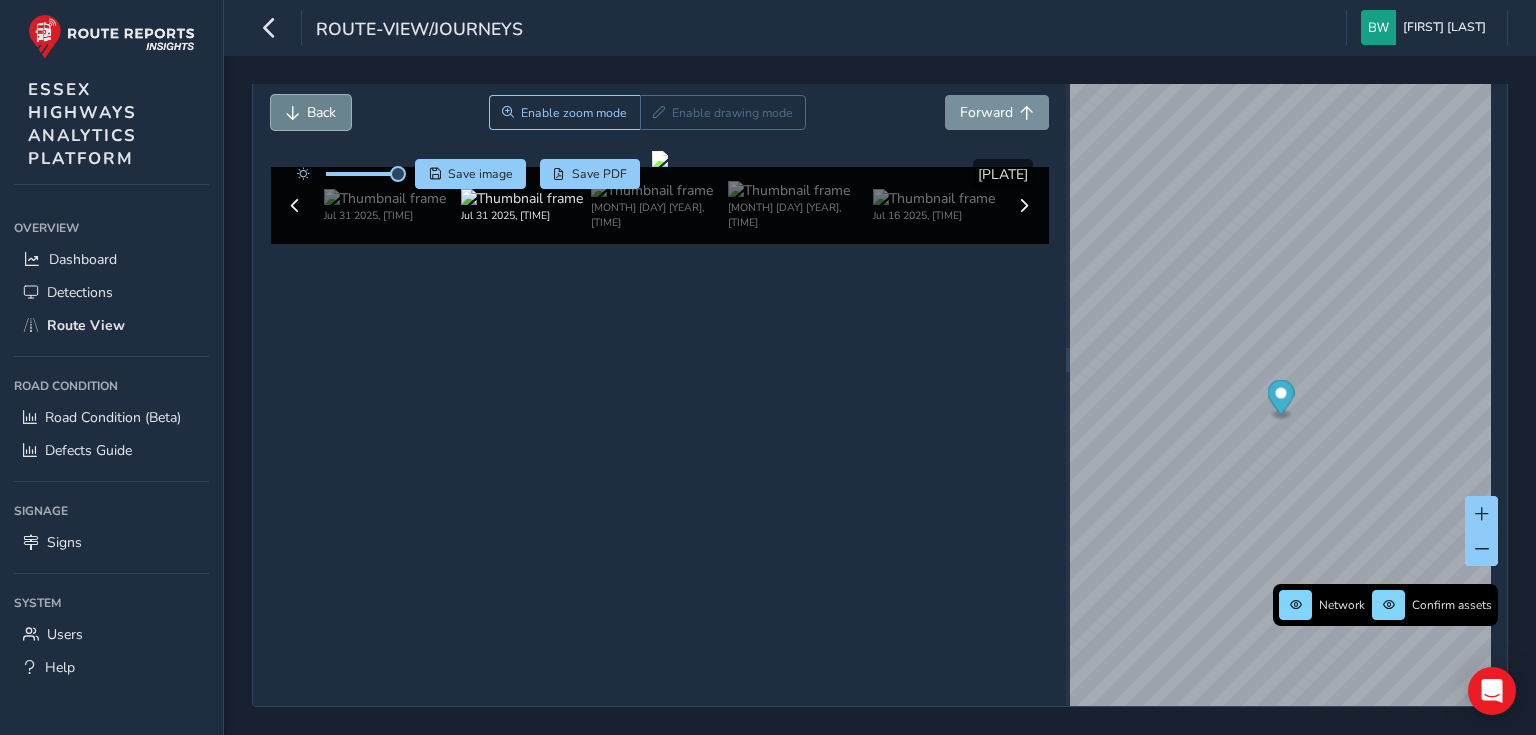 click on "Back" at bounding box center (321, 112) 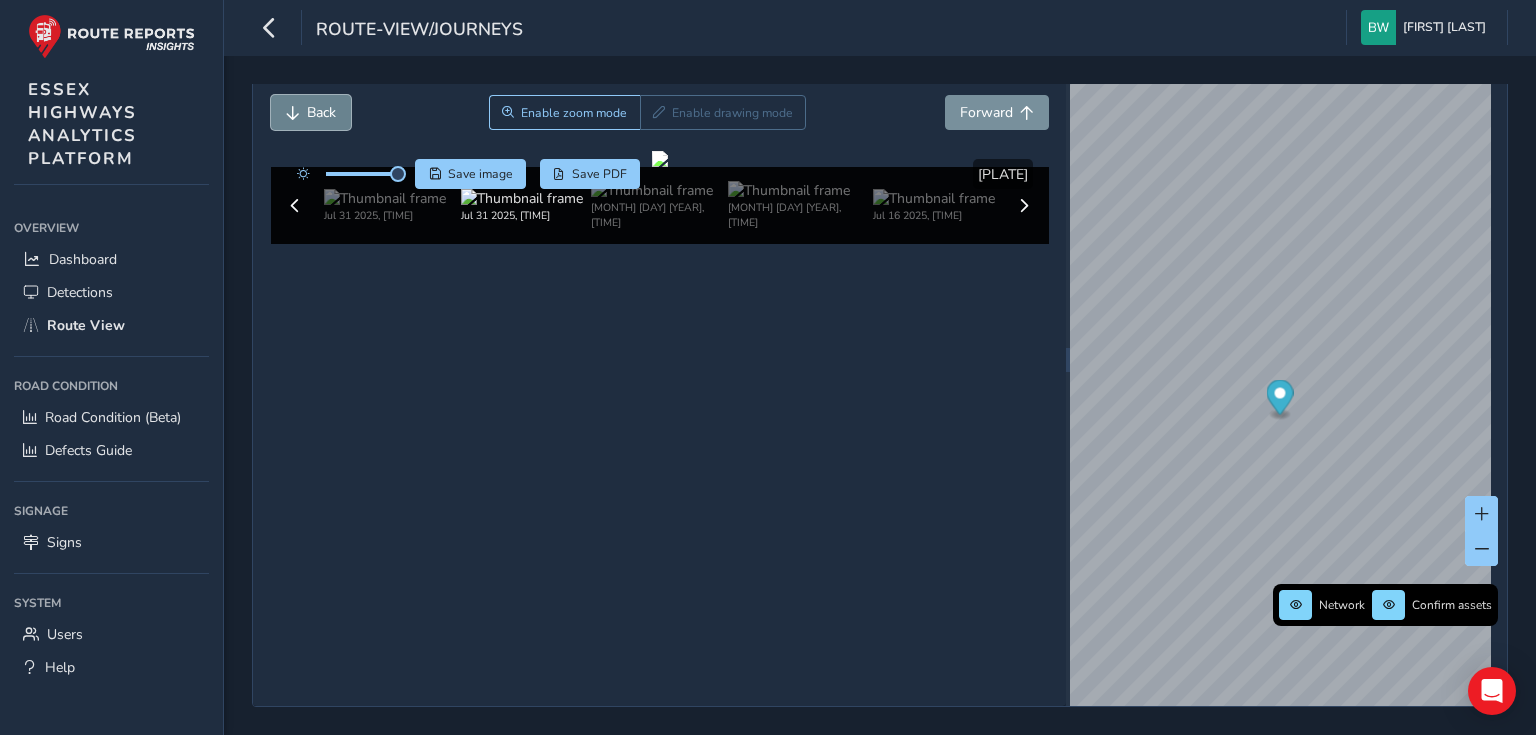 click on "Back" at bounding box center (321, 112) 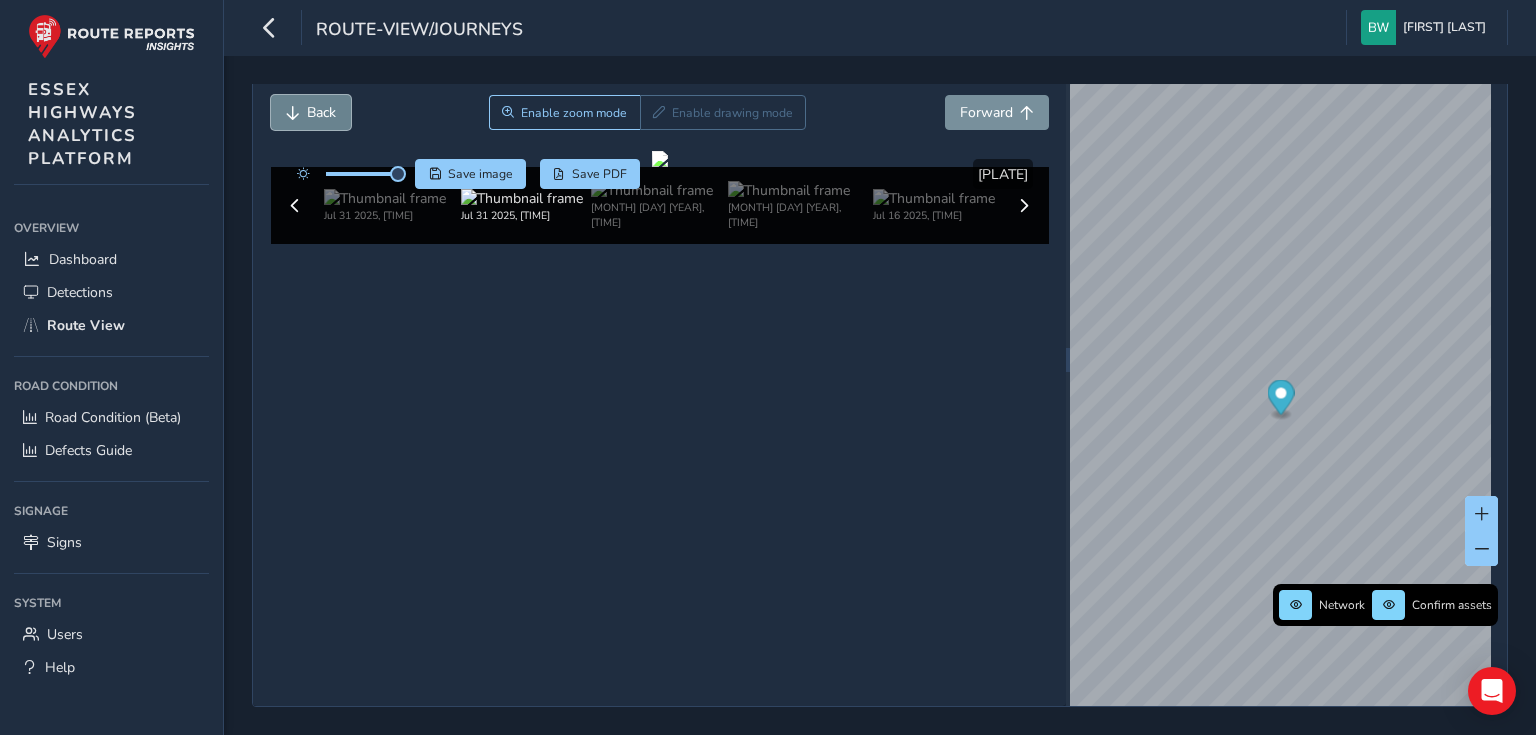click on "Back" at bounding box center [321, 112] 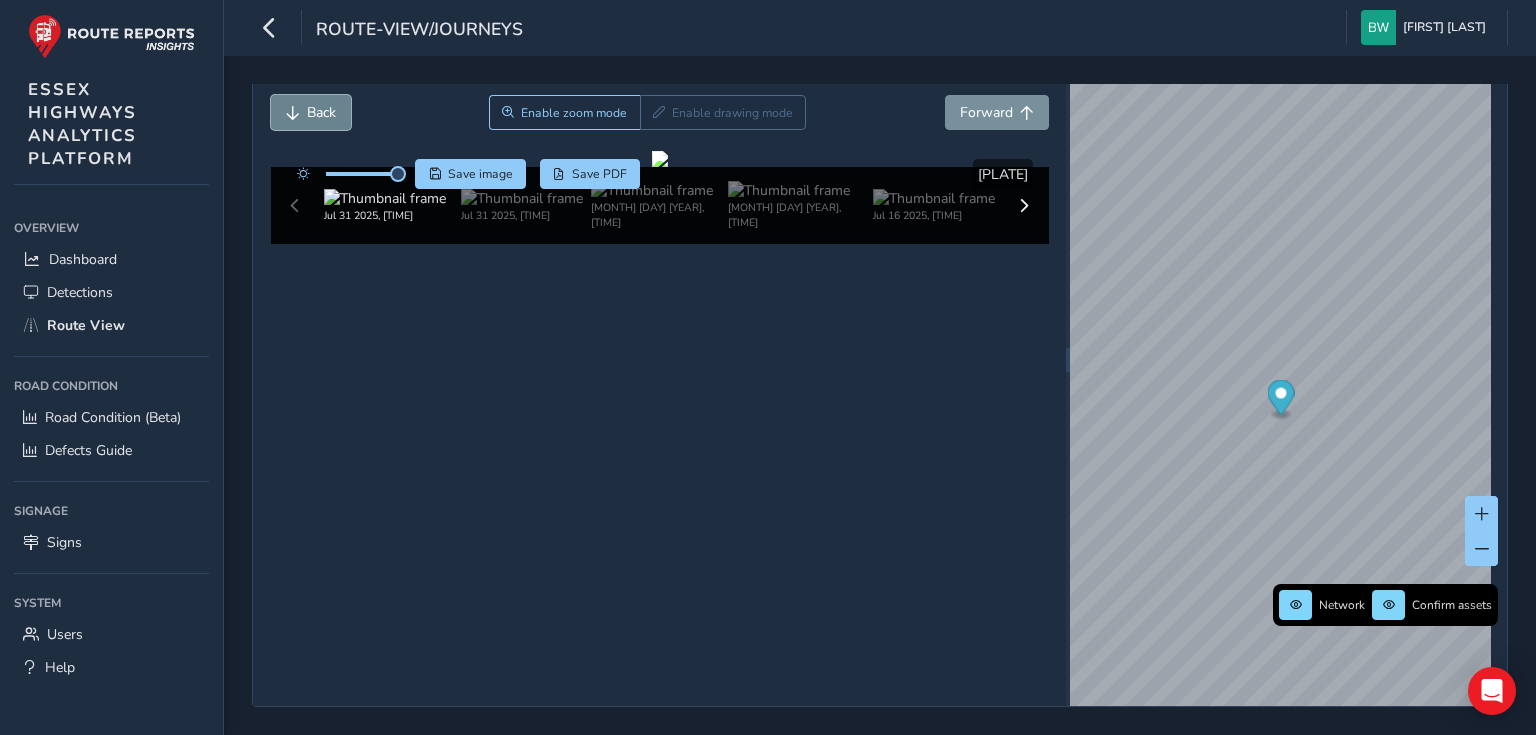 click on "Back" at bounding box center [321, 112] 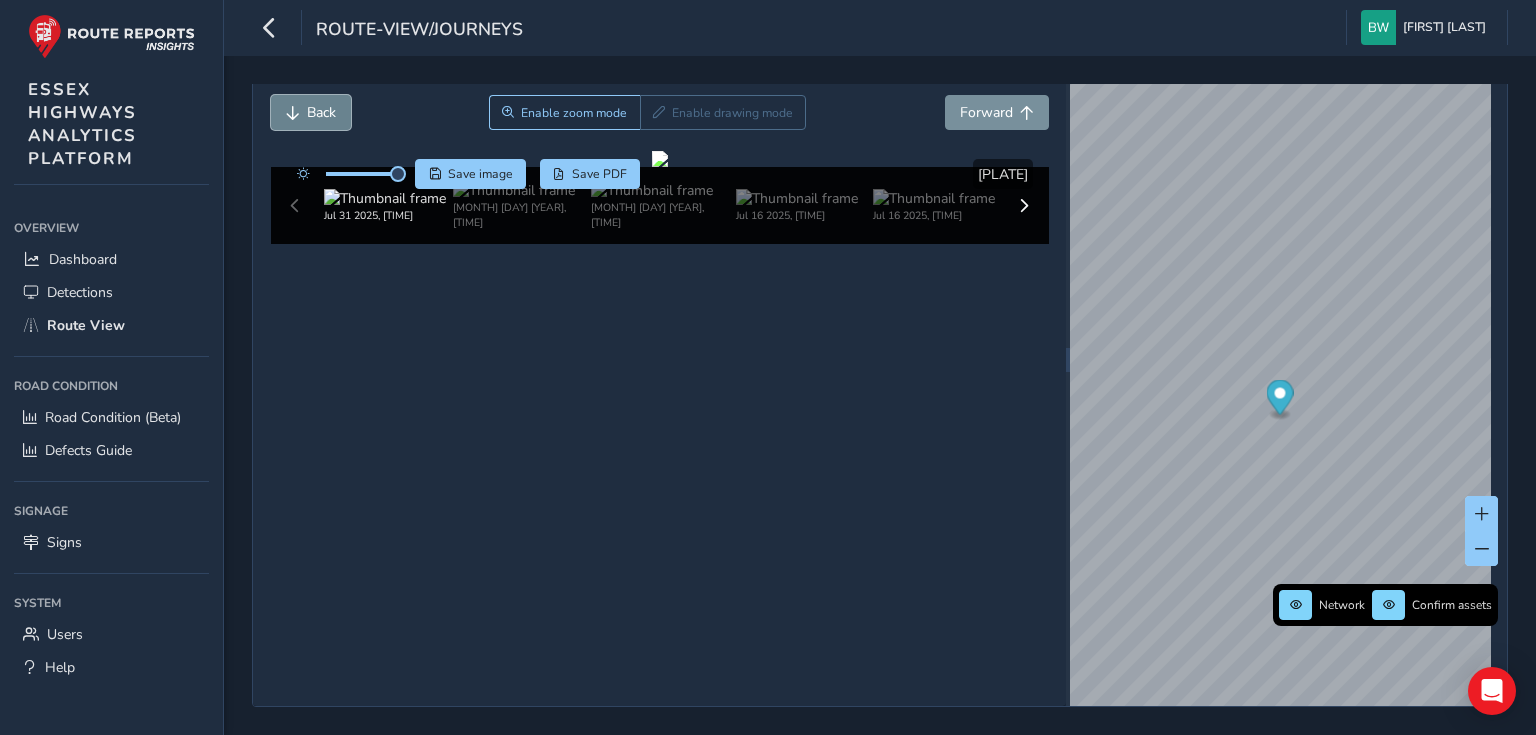 click on "Back" at bounding box center [321, 112] 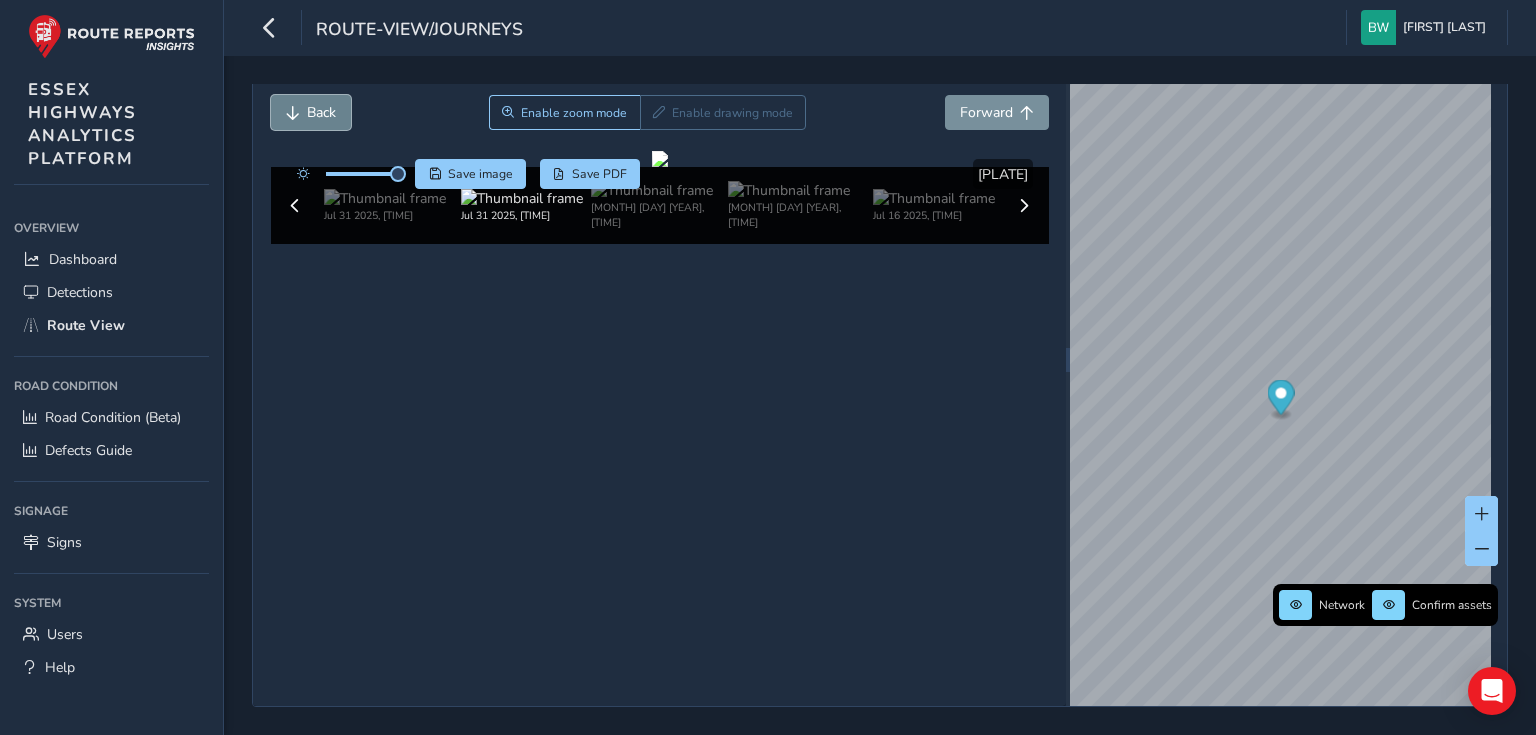 click on "Back" at bounding box center (321, 112) 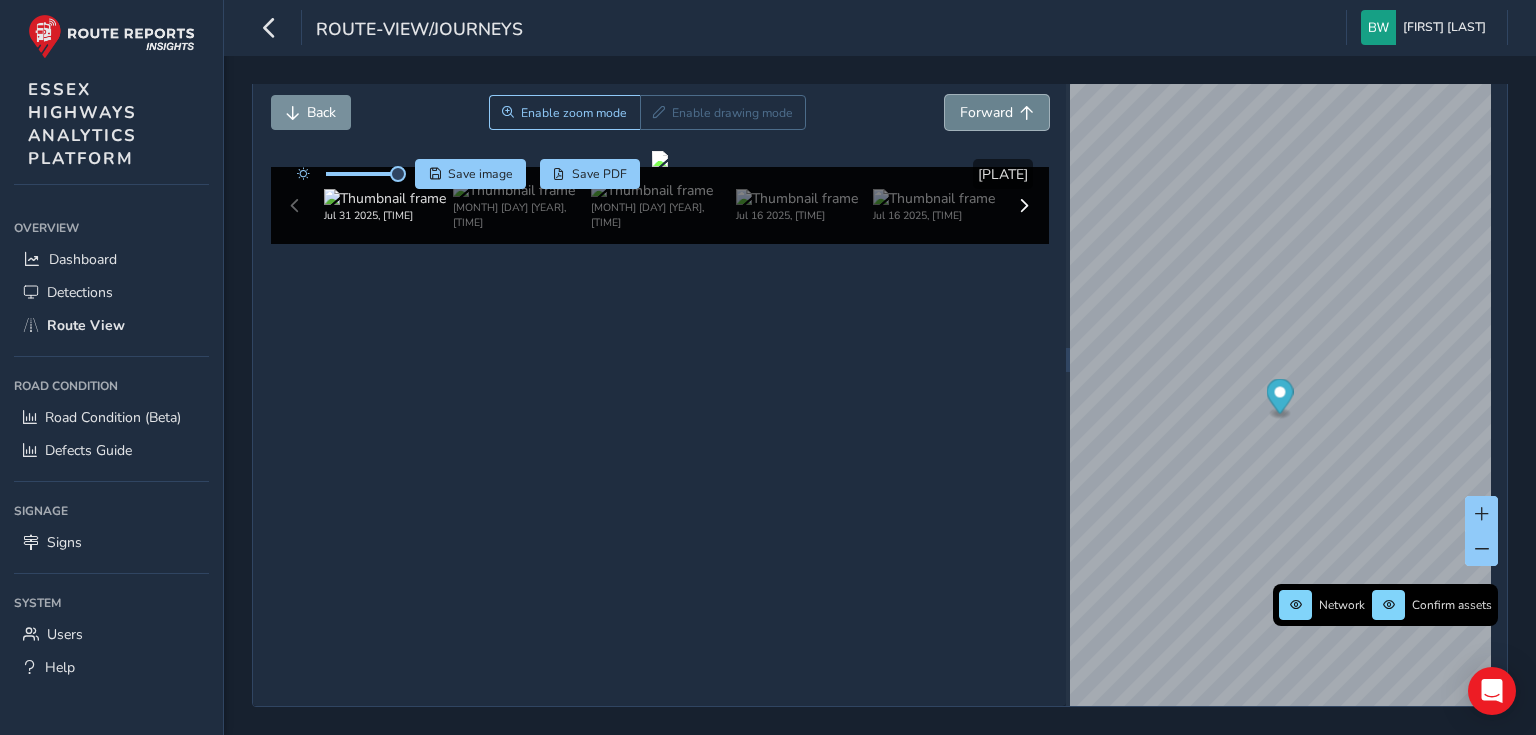 click on "Forward" at bounding box center [986, 112] 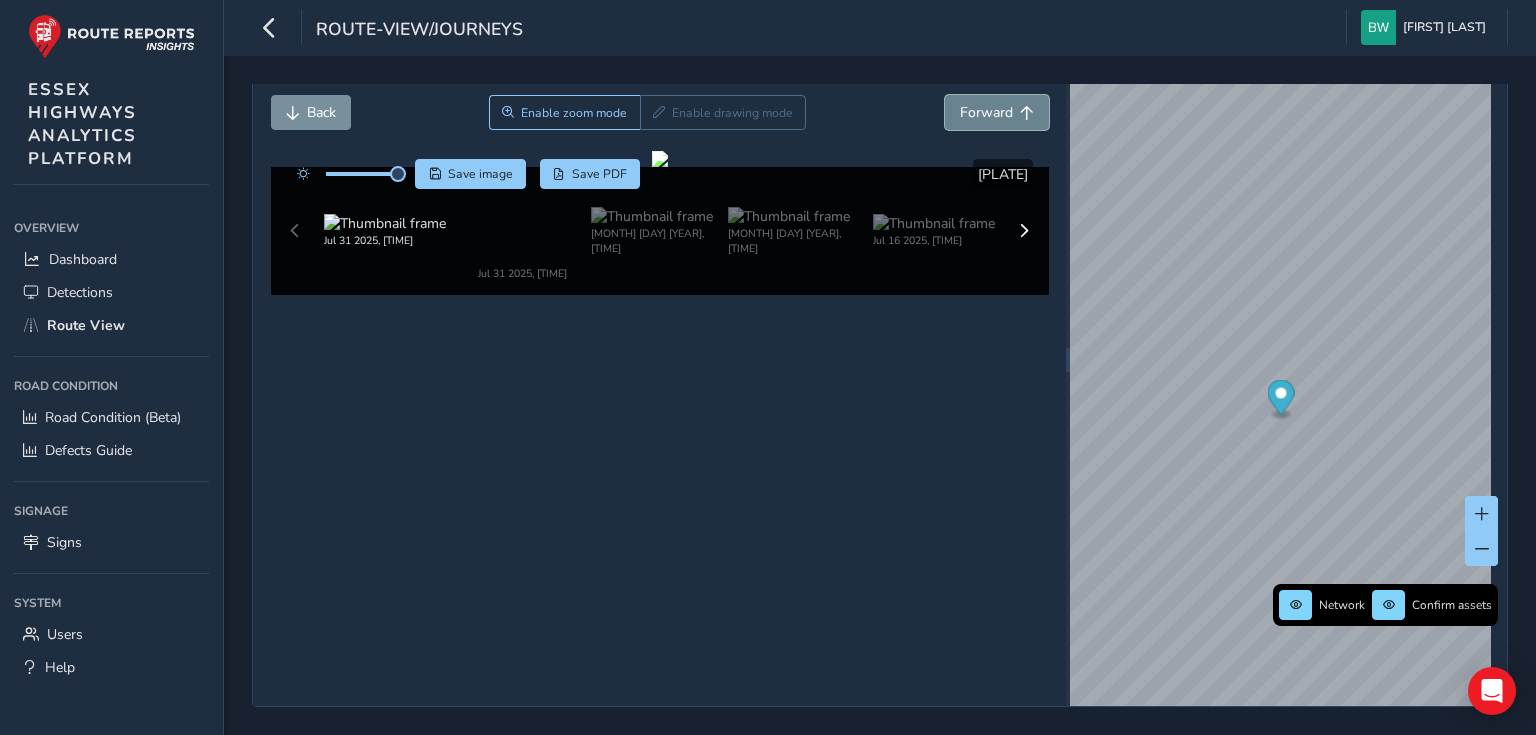 click on "Forward" at bounding box center (986, 112) 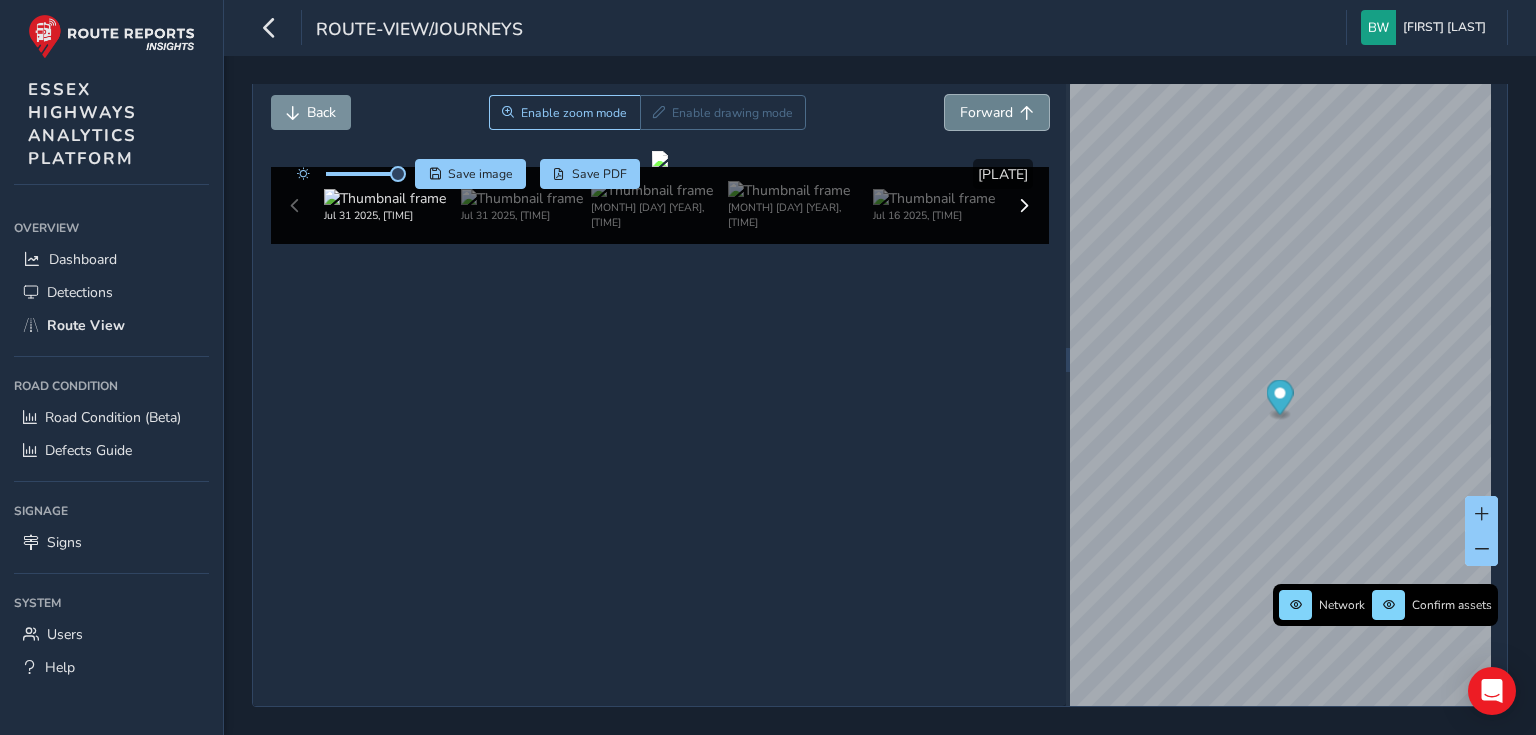 click on "Forward" at bounding box center [986, 112] 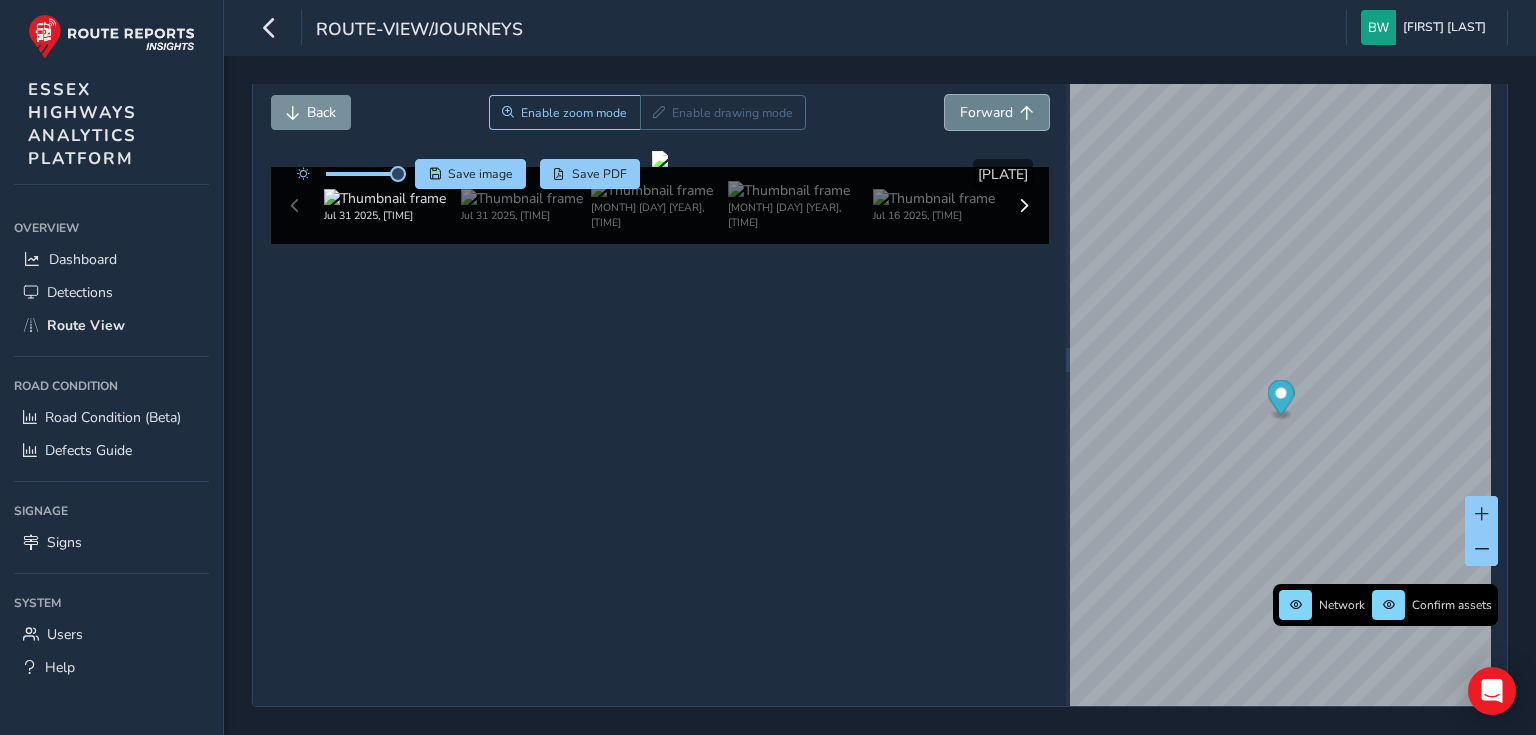 click on "Forward" at bounding box center [986, 112] 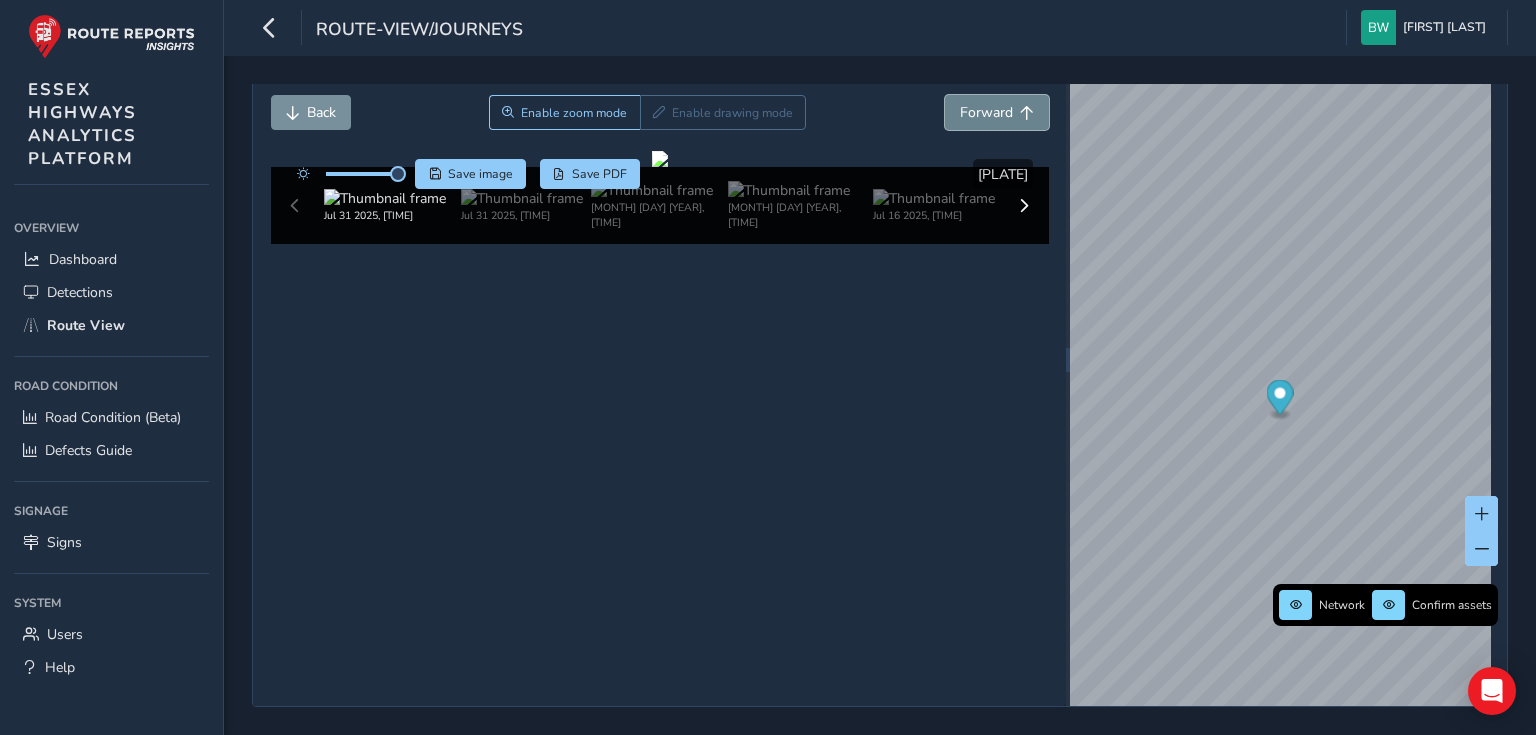 click on "Forward" at bounding box center [986, 112] 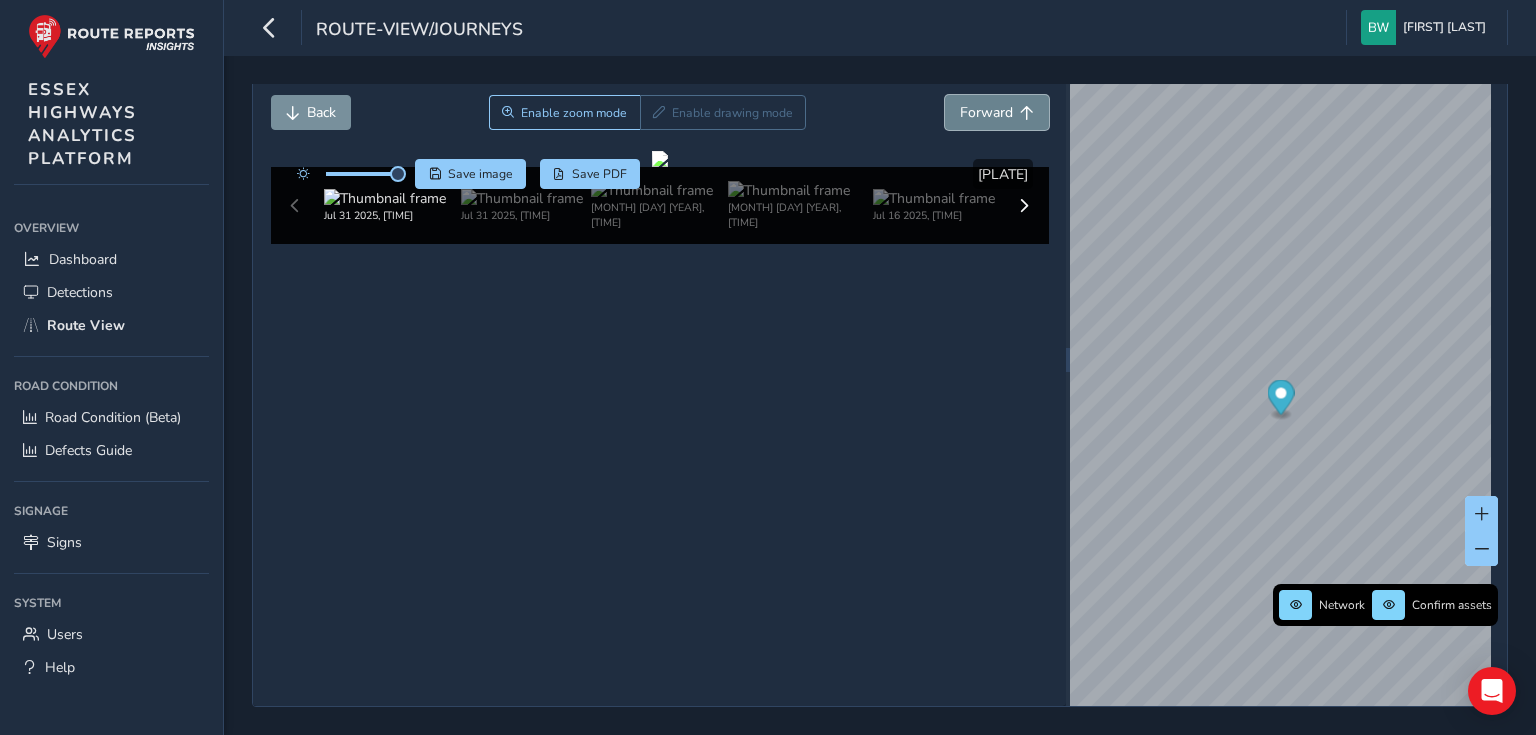 click on "Forward" at bounding box center (986, 112) 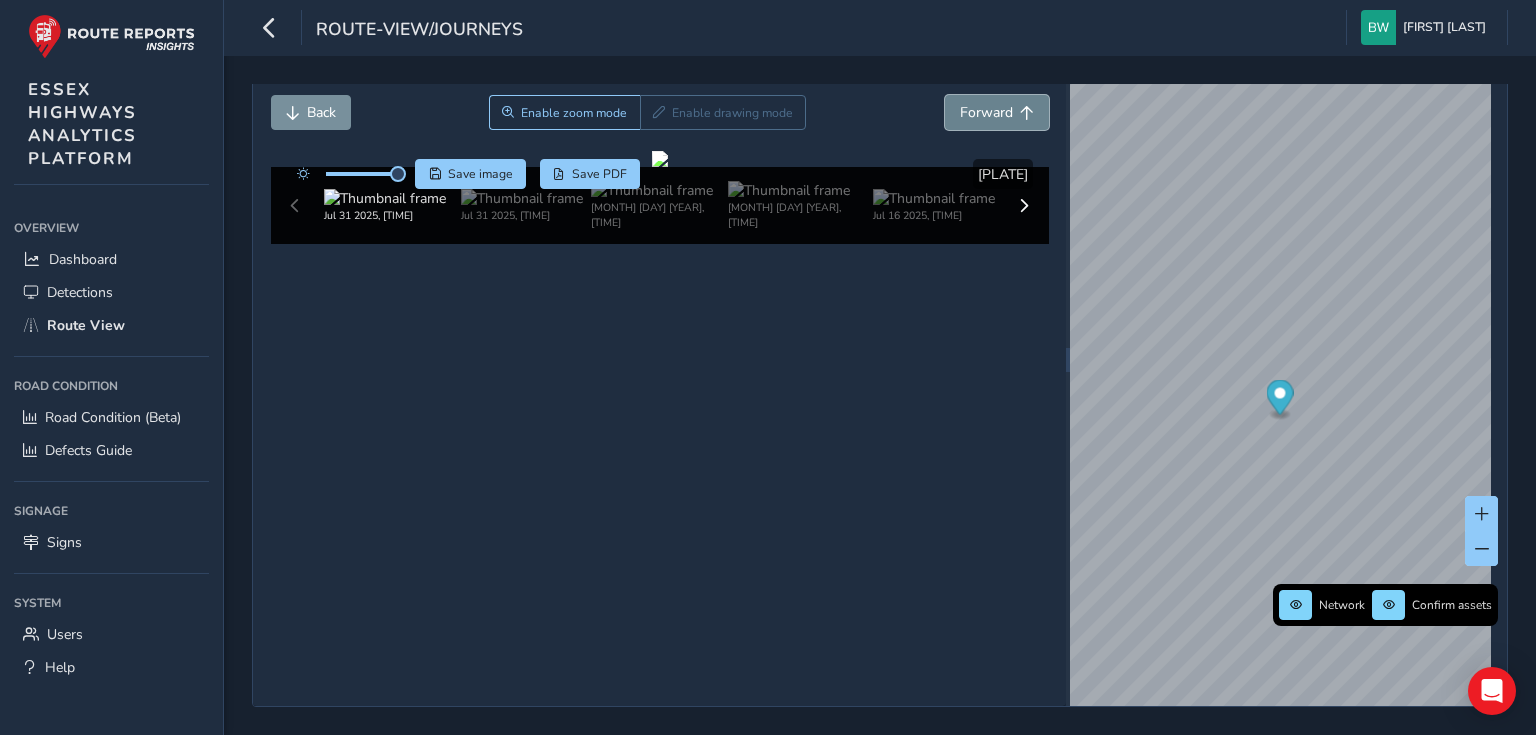 click on "Forward" at bounding box center (986, 112) 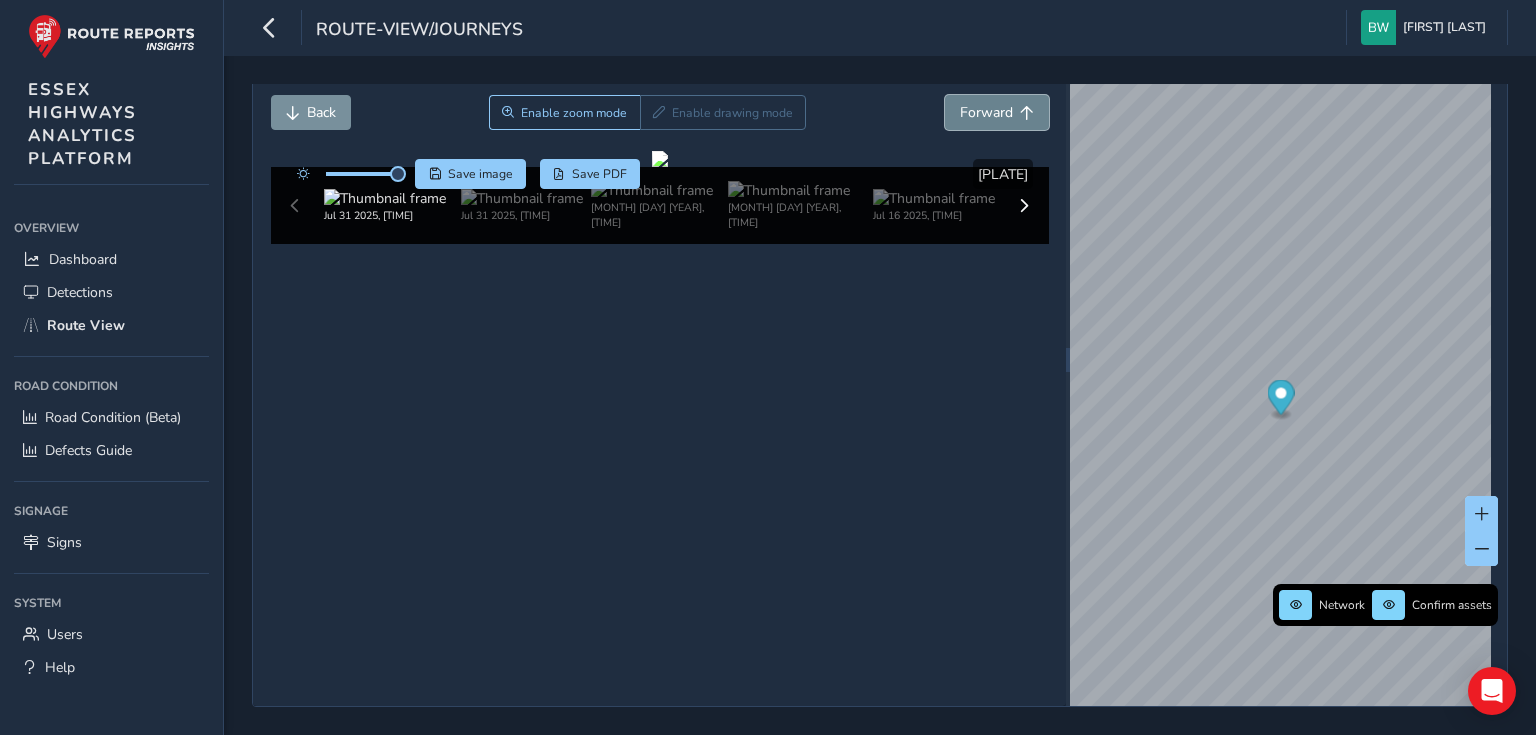 click on "Forward" at bounding box center [986, 112] 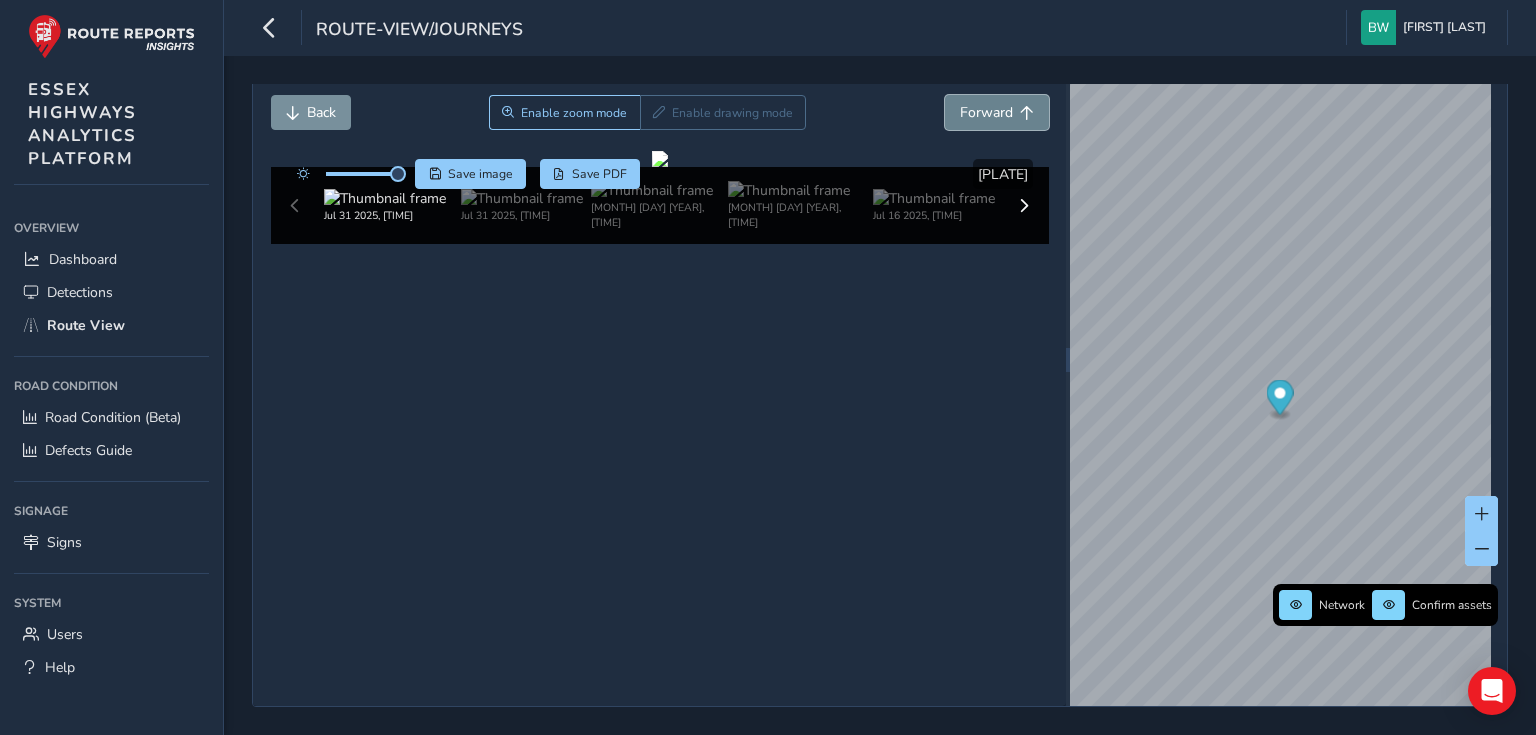 click on "Forward" at bounding box center (986, 112) 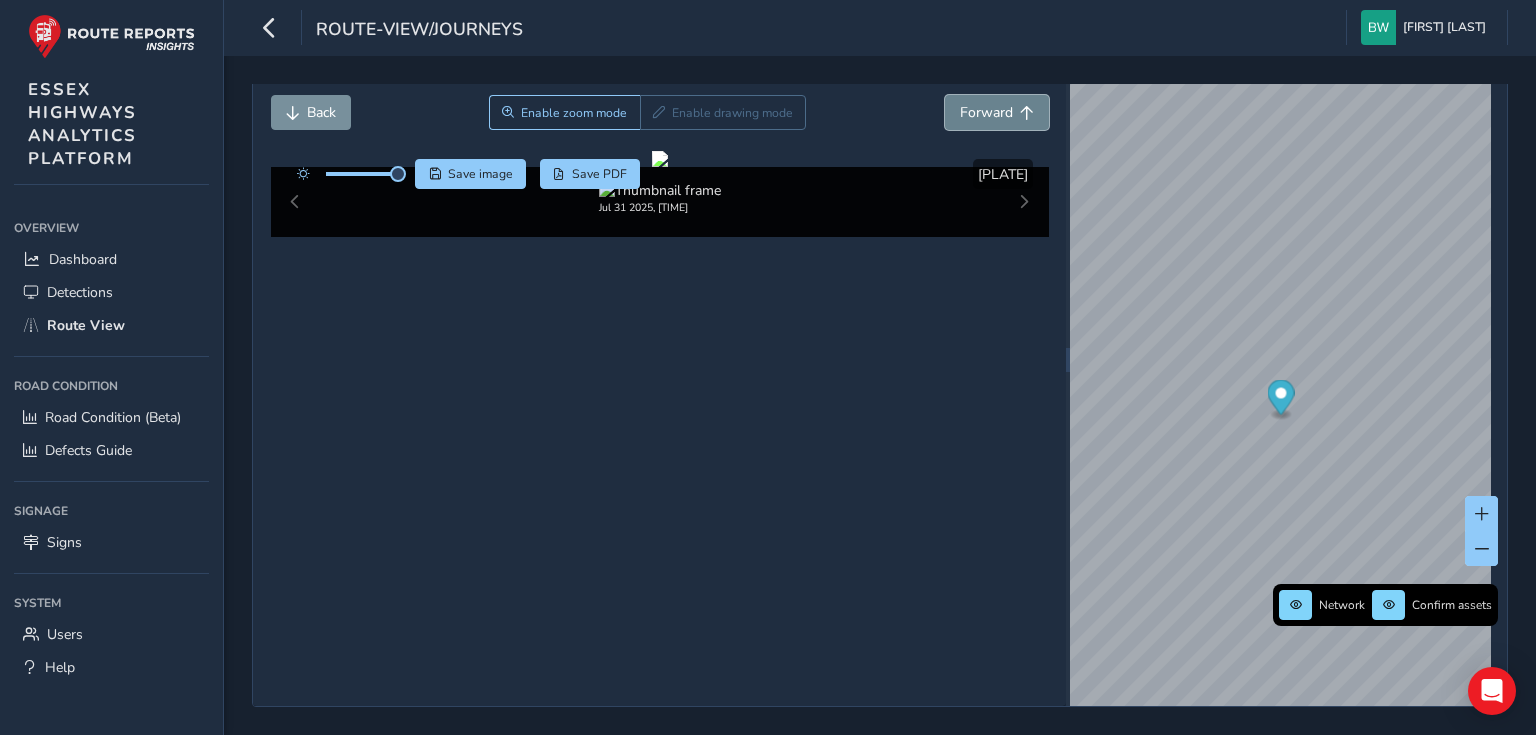click on "Forward" at bounding box center [986, 112] 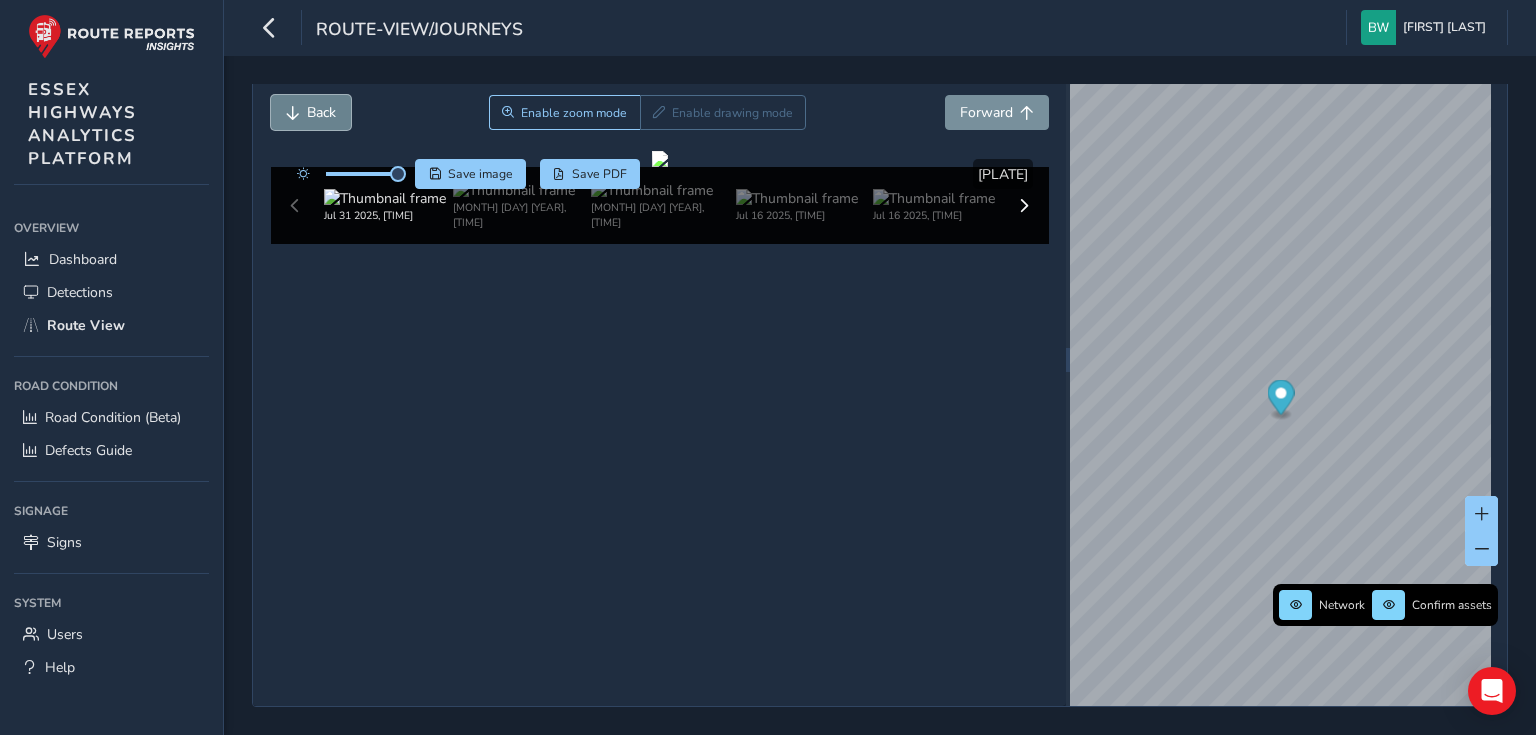 click on "Back" at bounding box center [311, 112] 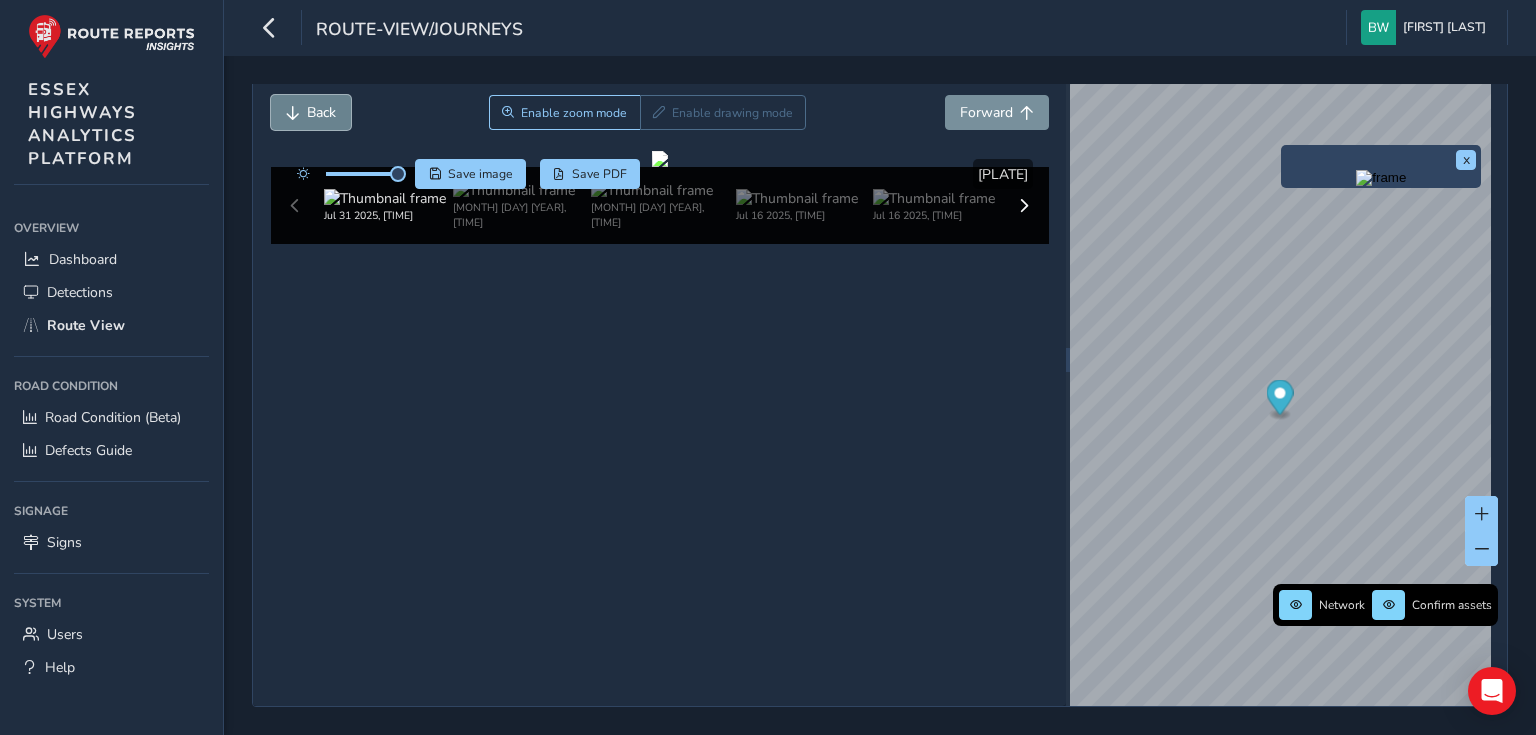 click on "Back" at bounding box center [321, 112] 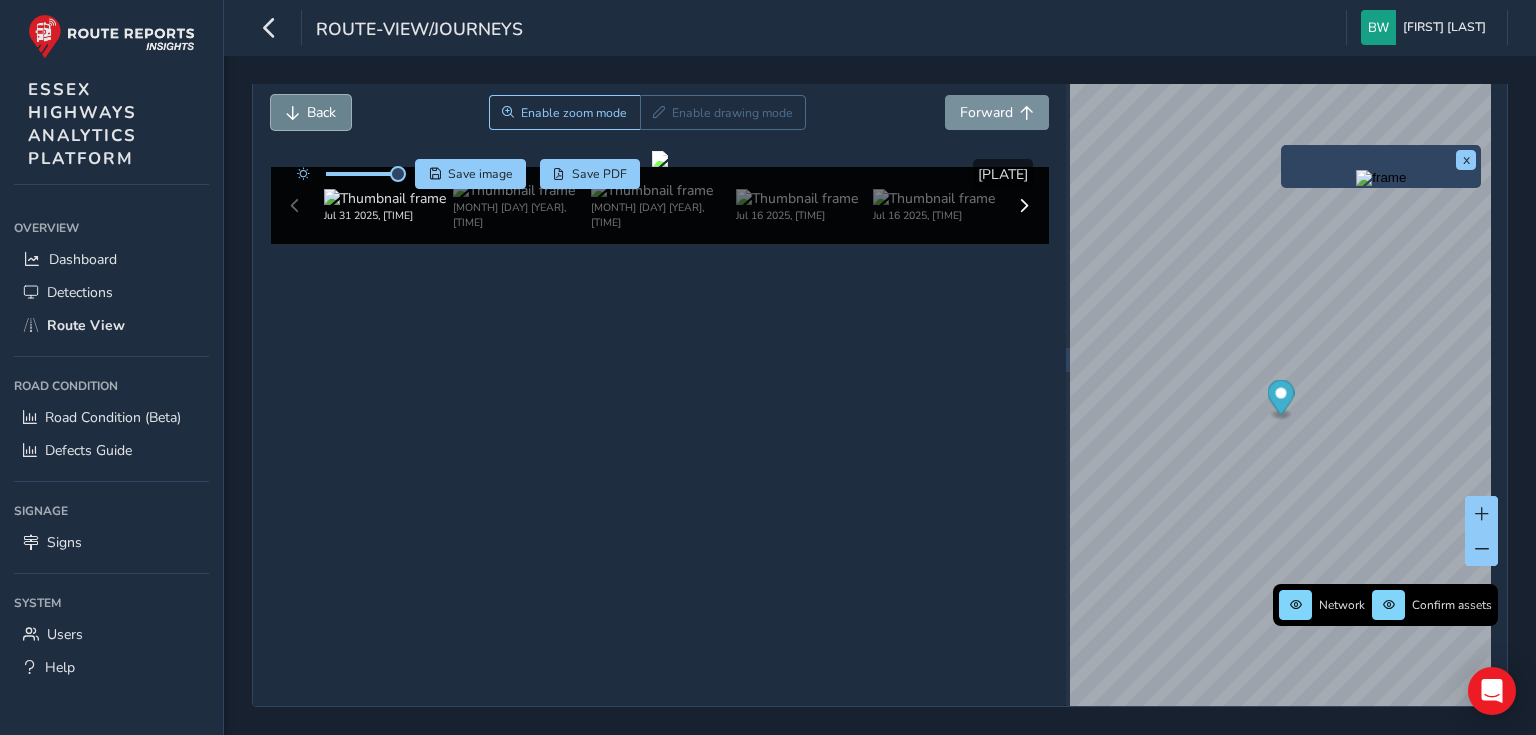 click on "Back" at bounding box center [321, 112] 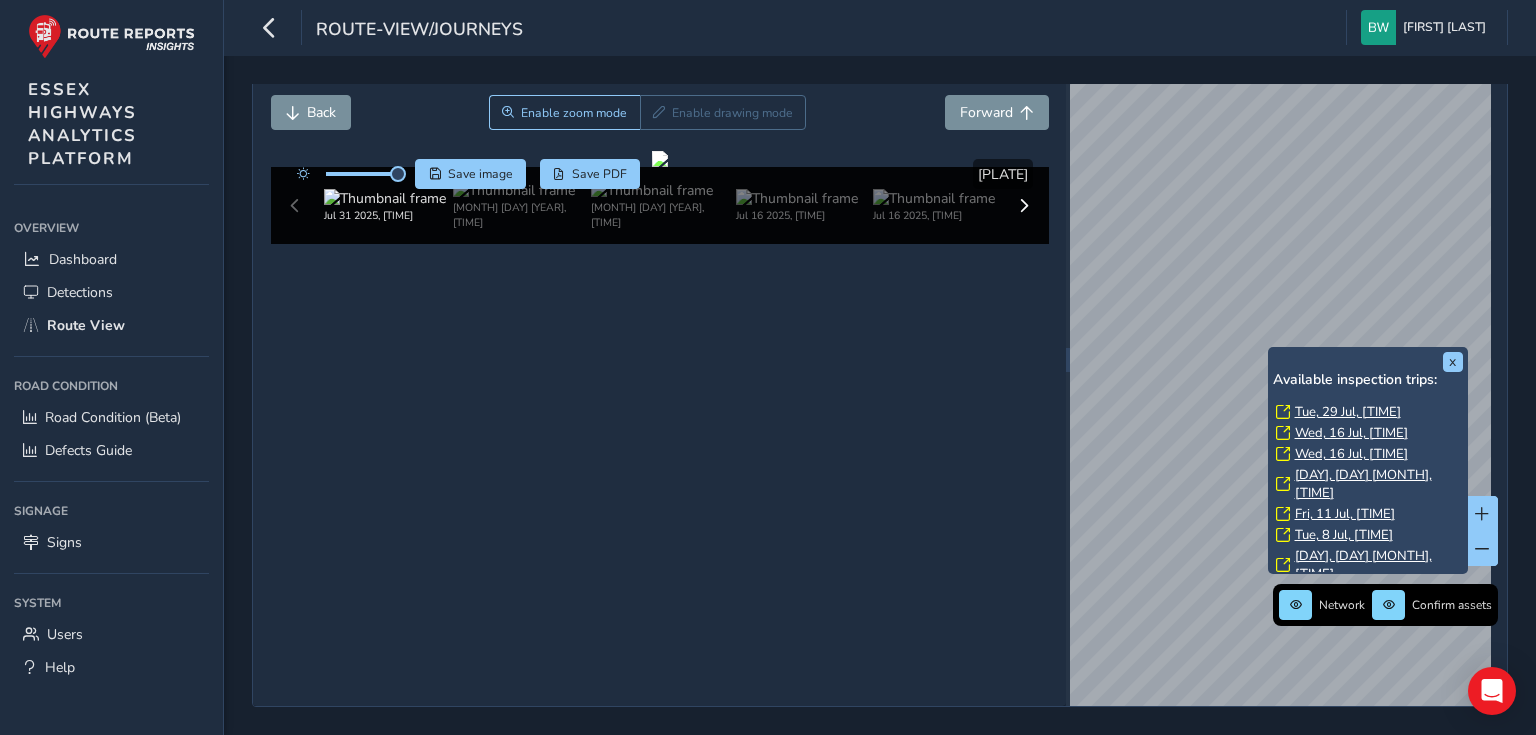 click on "Tue, 29 Jul, [TIME]" at bounding box center [1348, 412] 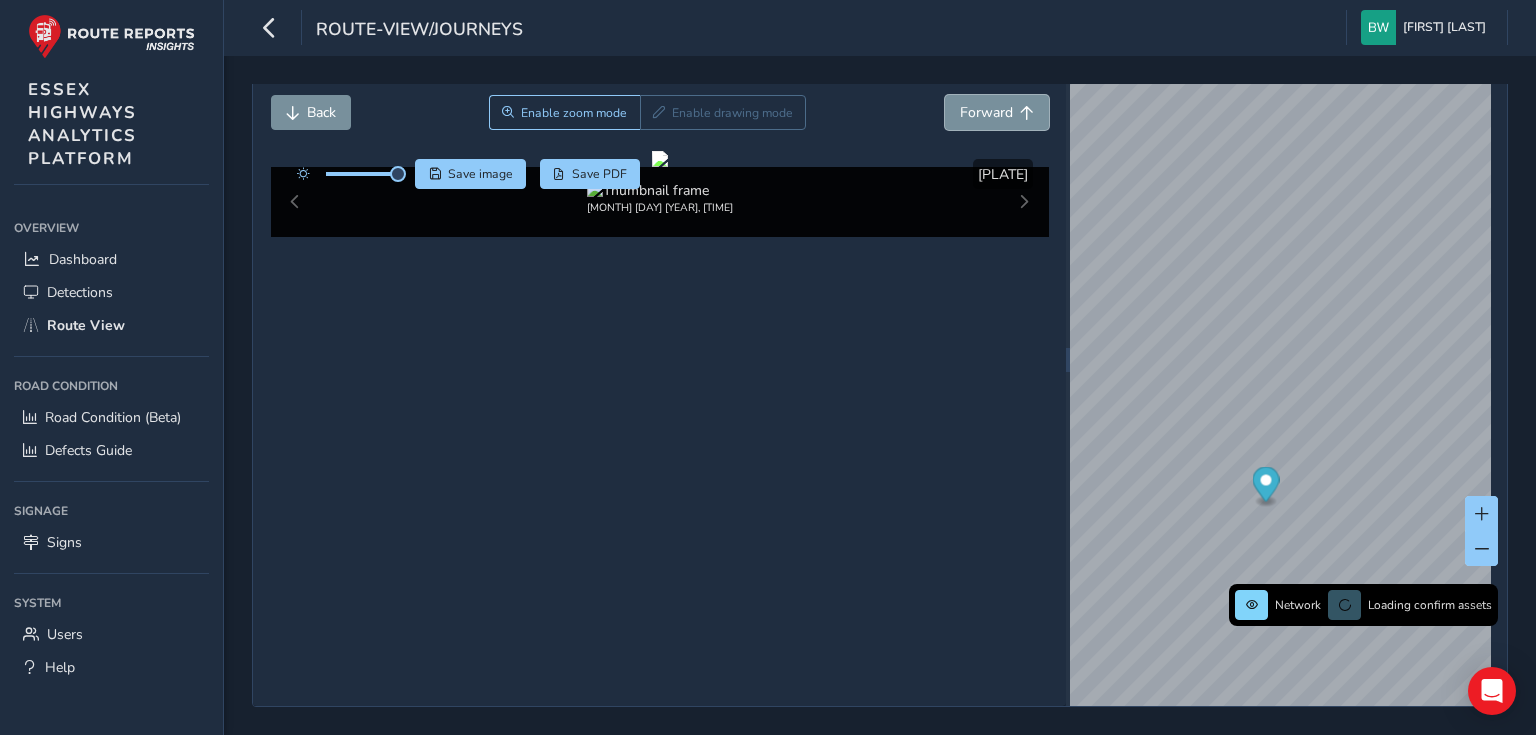 click on "Forward" at bounding box center (986, 112) 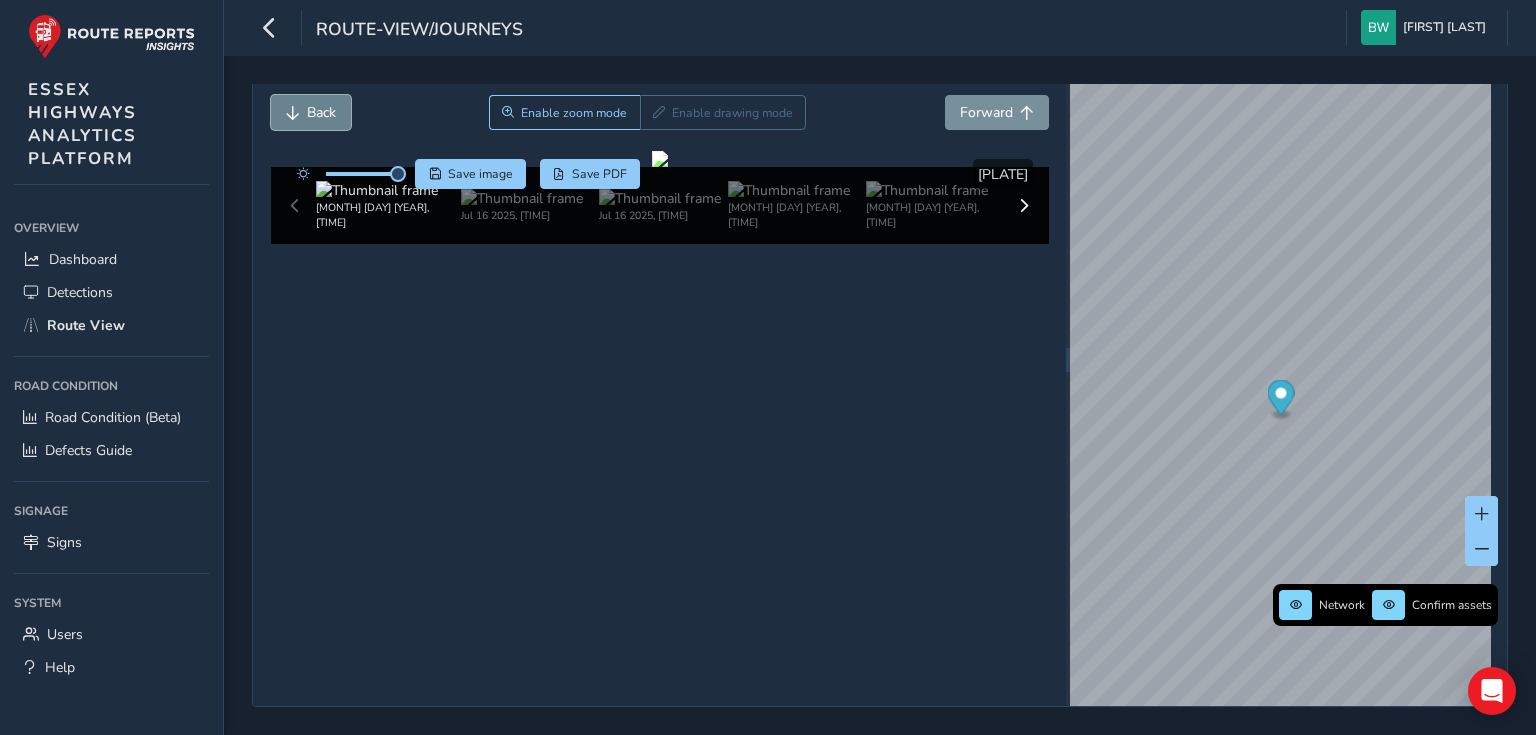 click on "Back" at bounding box center (321, 112) 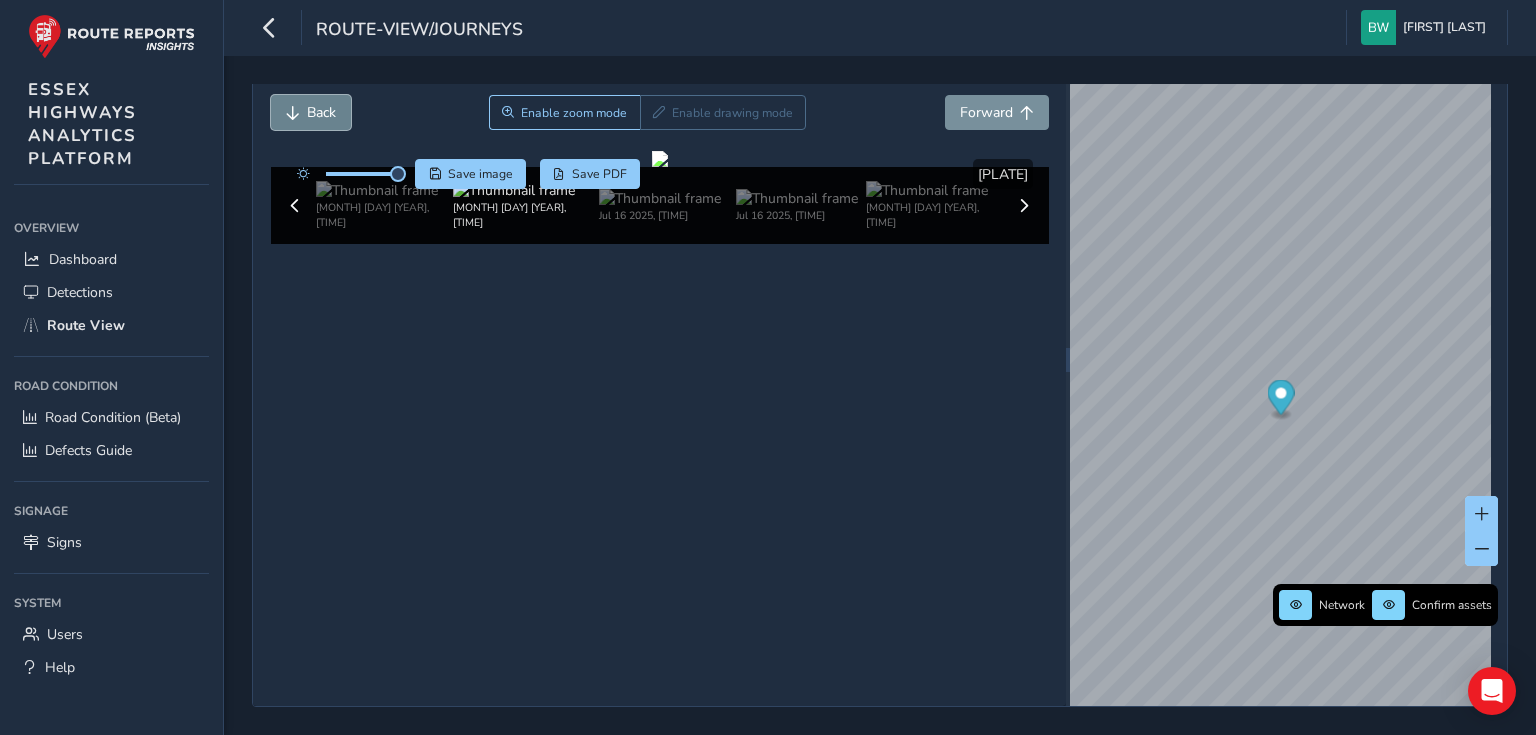 click on "Back" at bounding box center [321, 112] 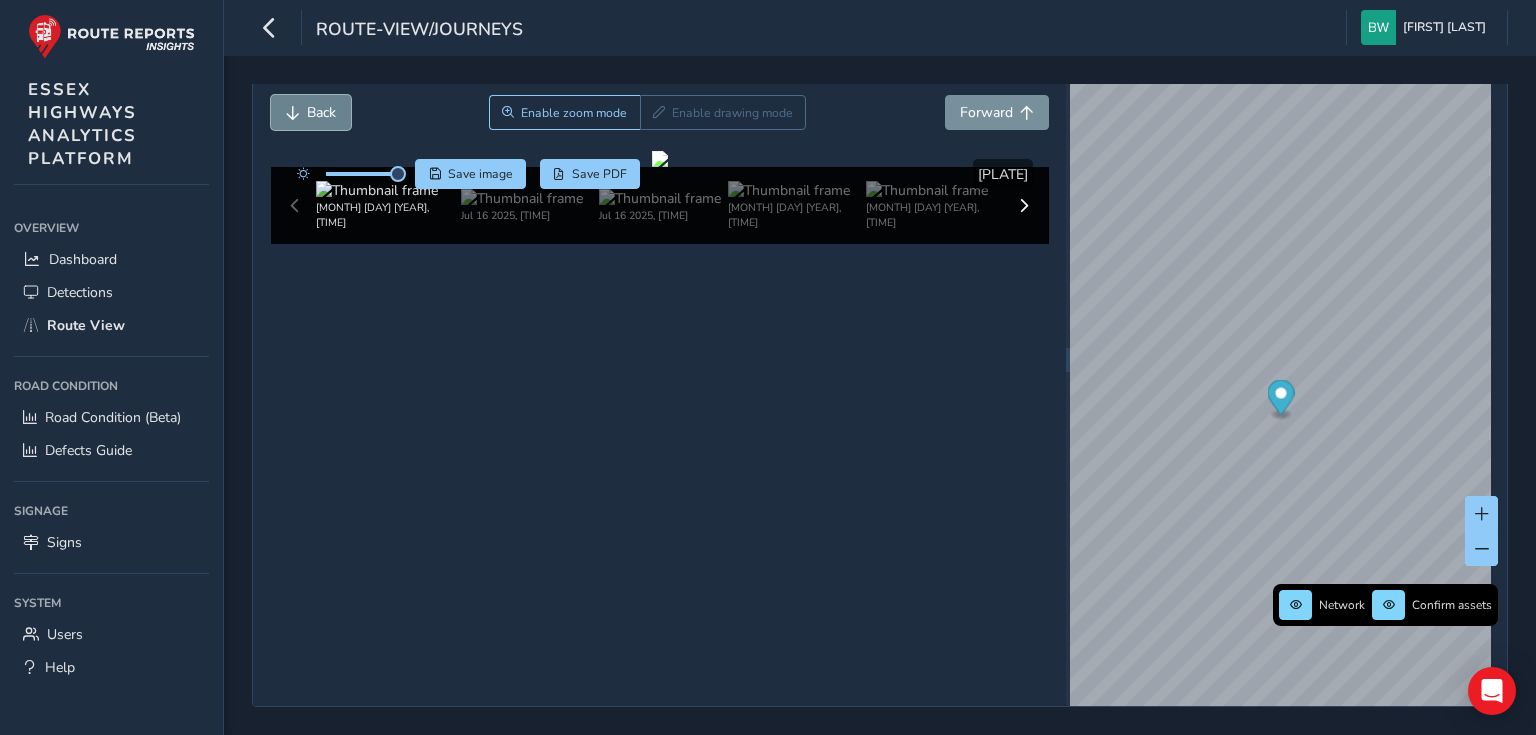 click on "Back" at bounding box center [321, 112] 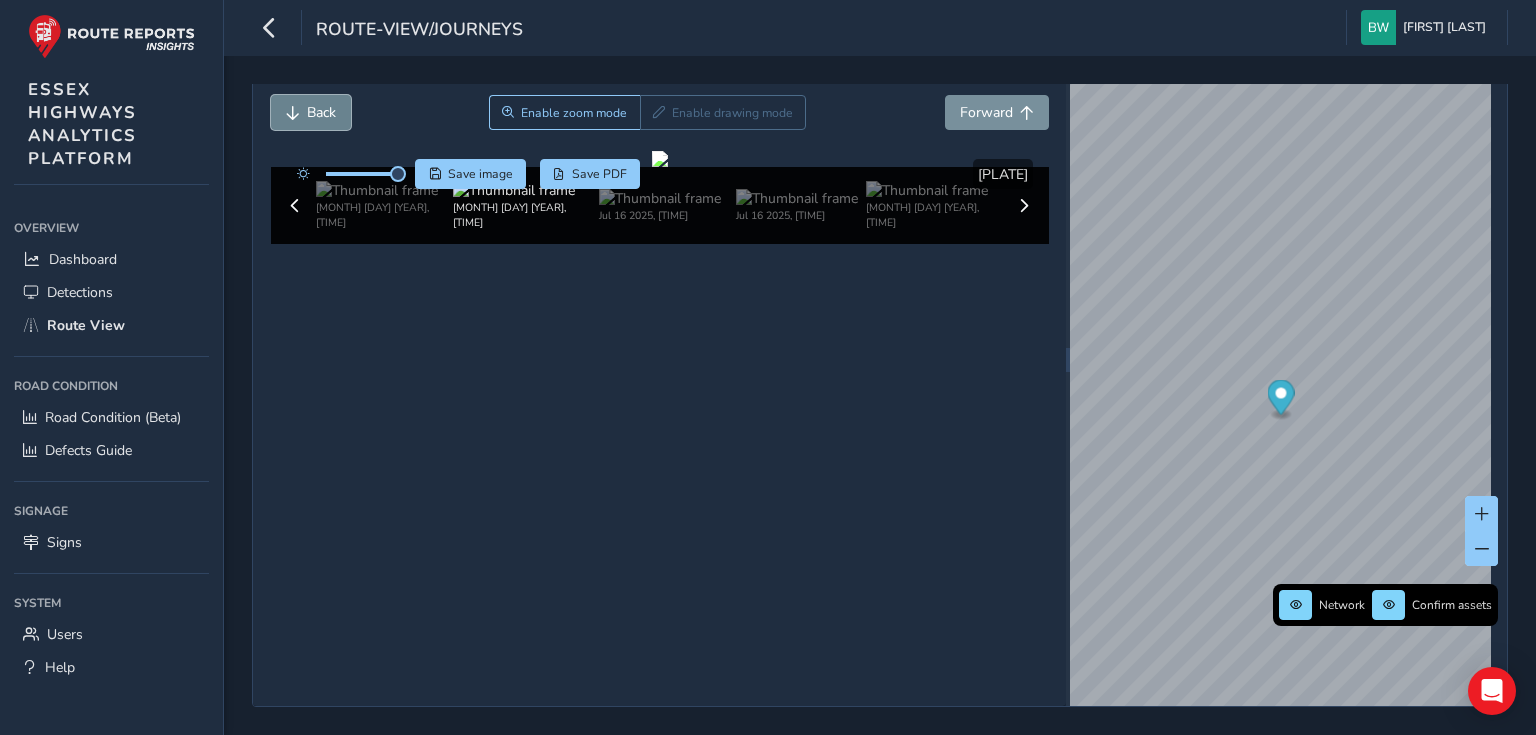 click on "Back" at bounding box center [321, 112] 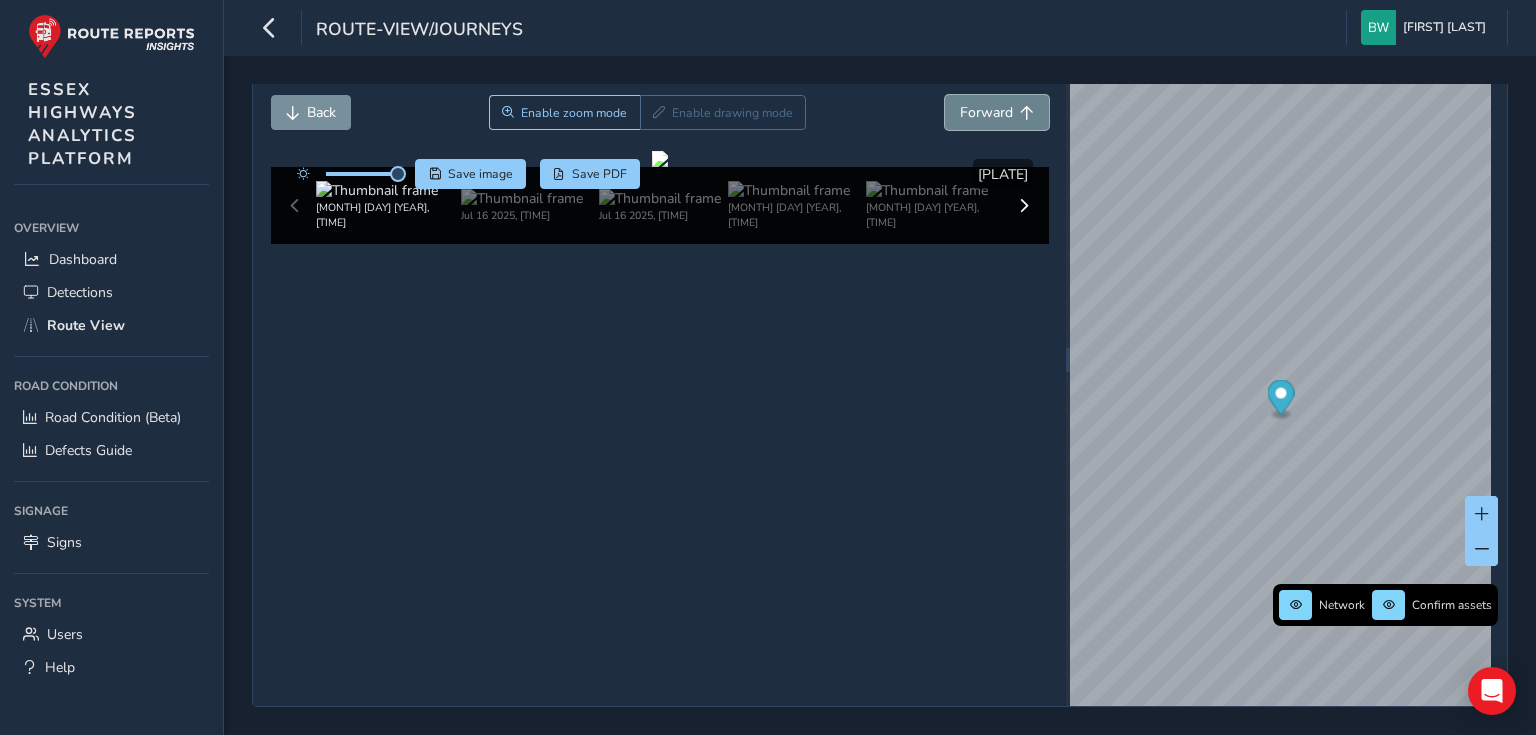 click on "Forward" at bounding box center (986, 112) 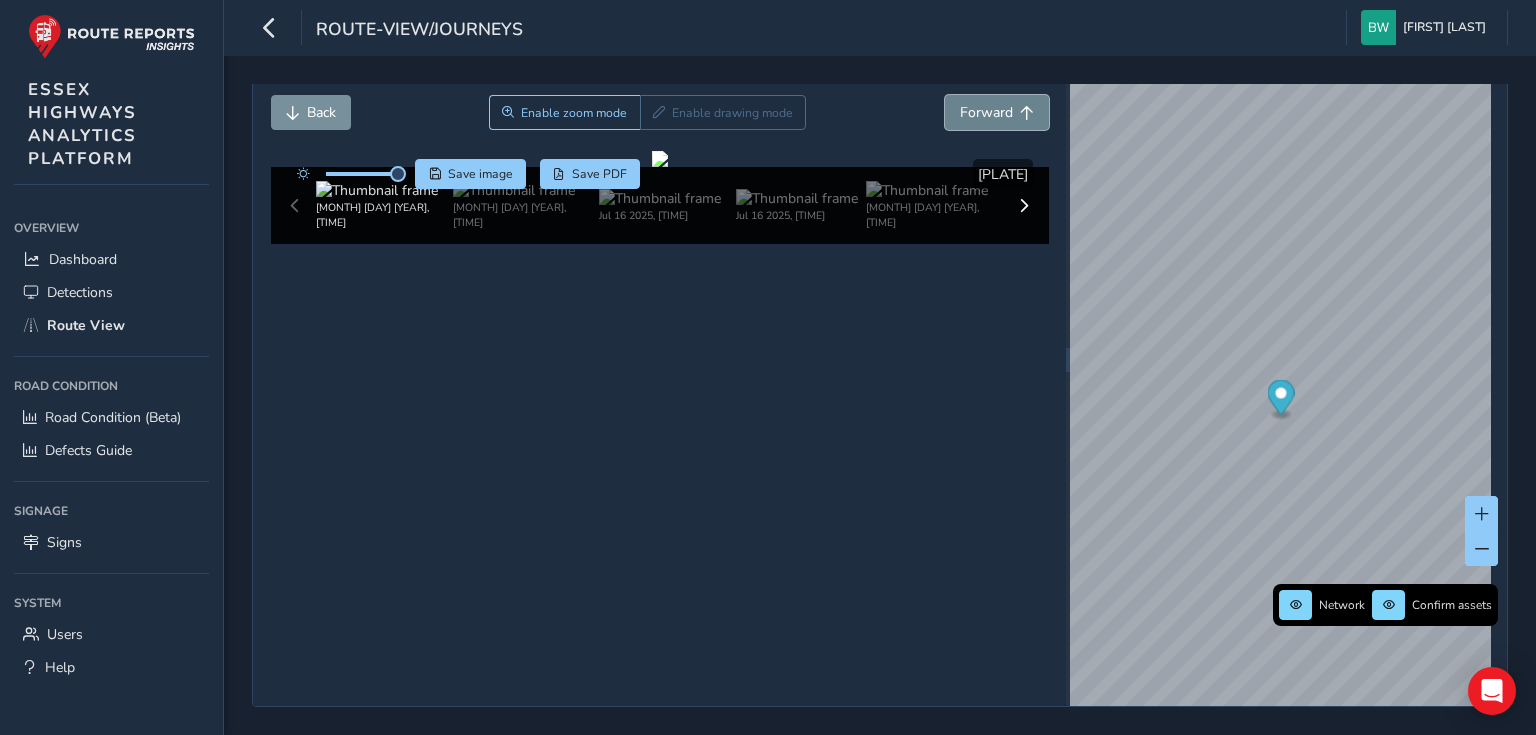click on "Forward" at bounding box center [986, 112] 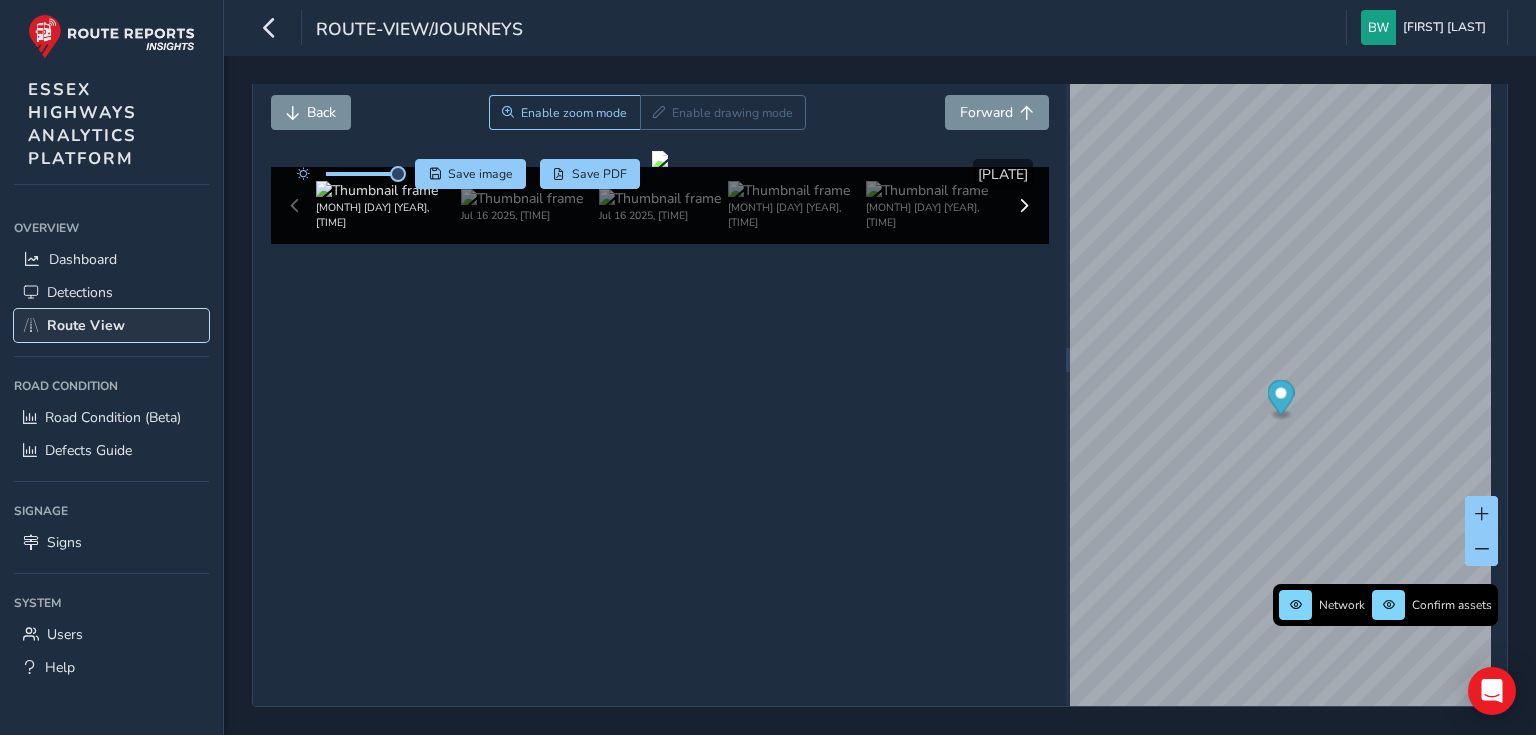 click on "Route View" at bounding box center (86, 325) 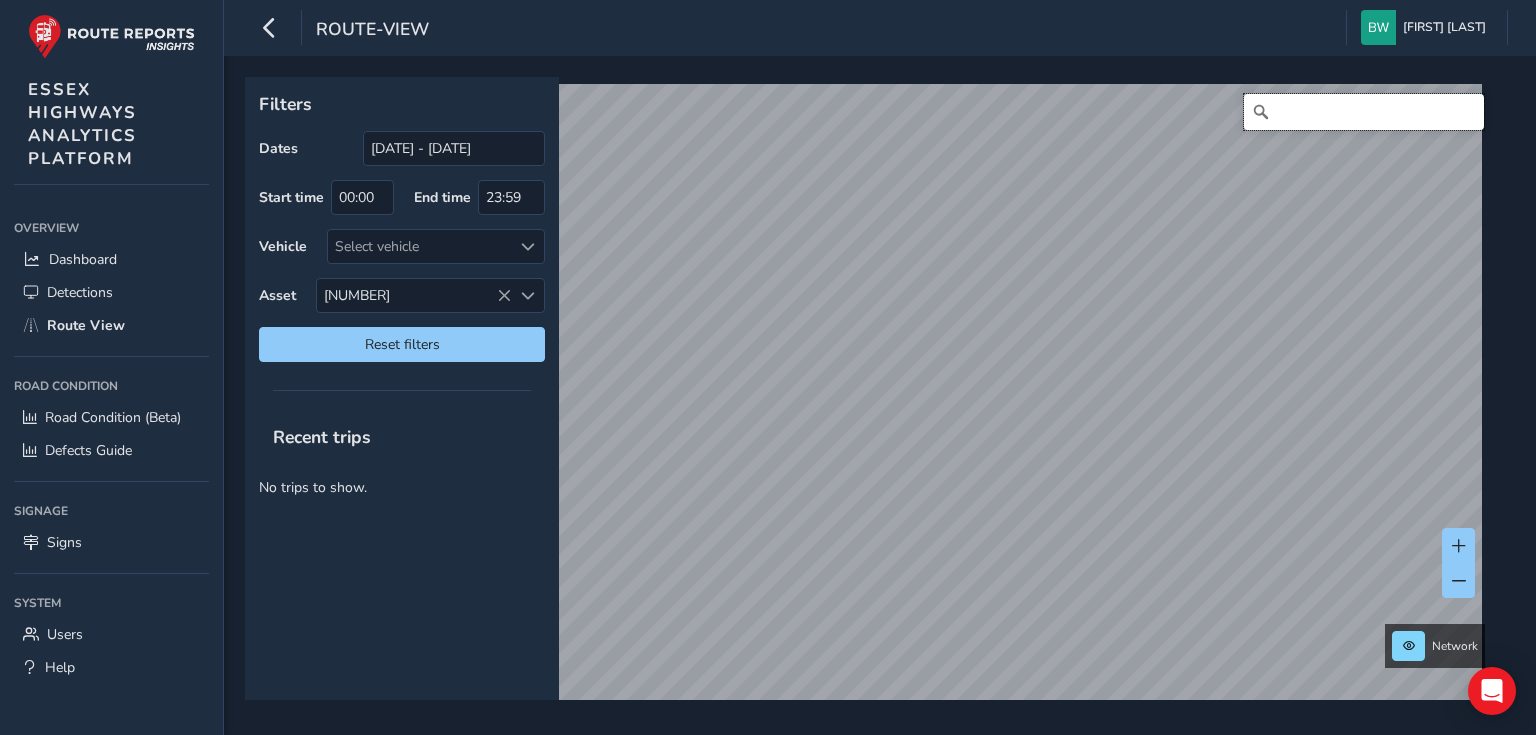 click at bounding box center (1364, 112) 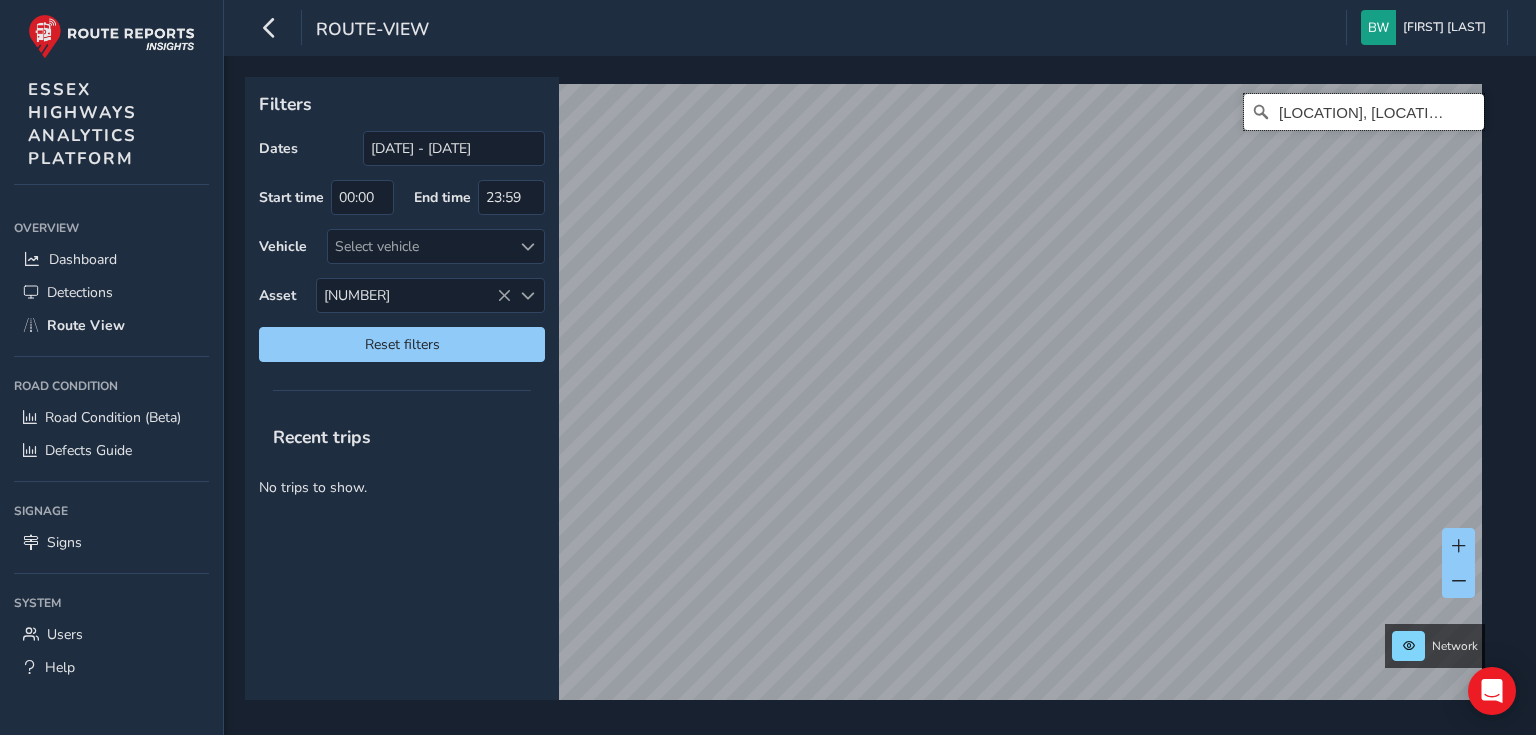 scroll, scrollTop: 0, scrollLeft: 6, axis: horizontal 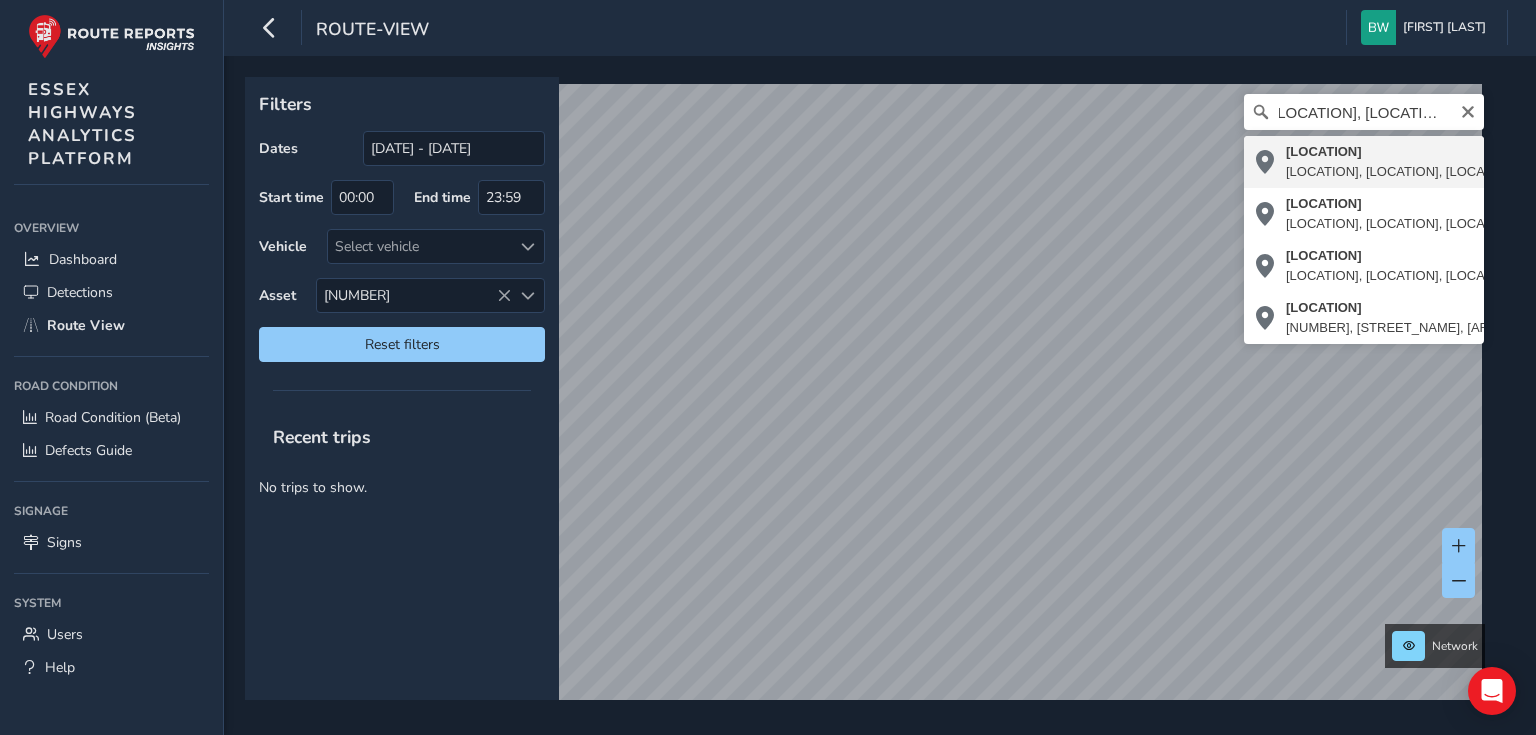 type on "[LOCATION], [LOCATION], [LOCATION], [LOCATION], [POSTCODE], [COUNTRY]" 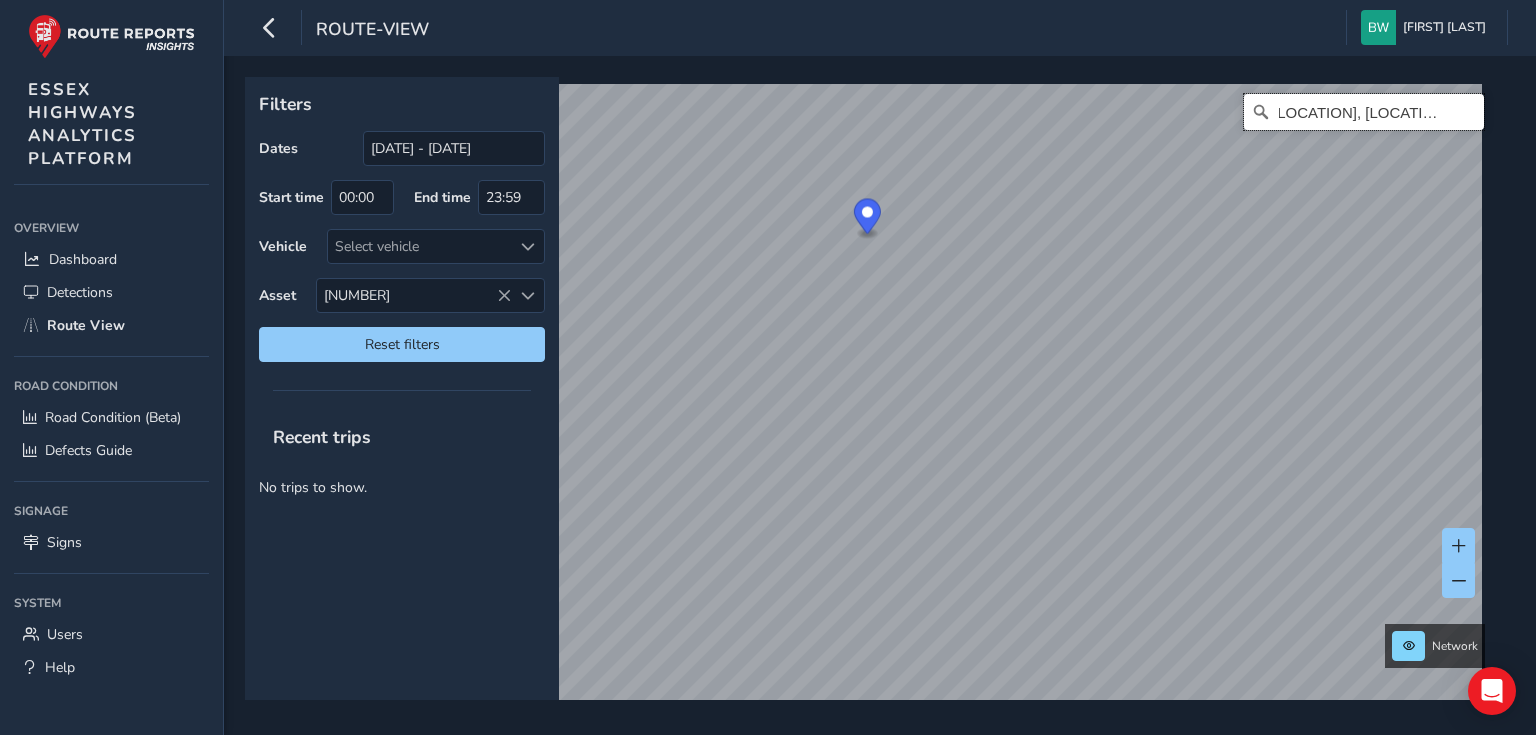 scroll, scrollTop: 0, scrollLeft: 0, axis: both 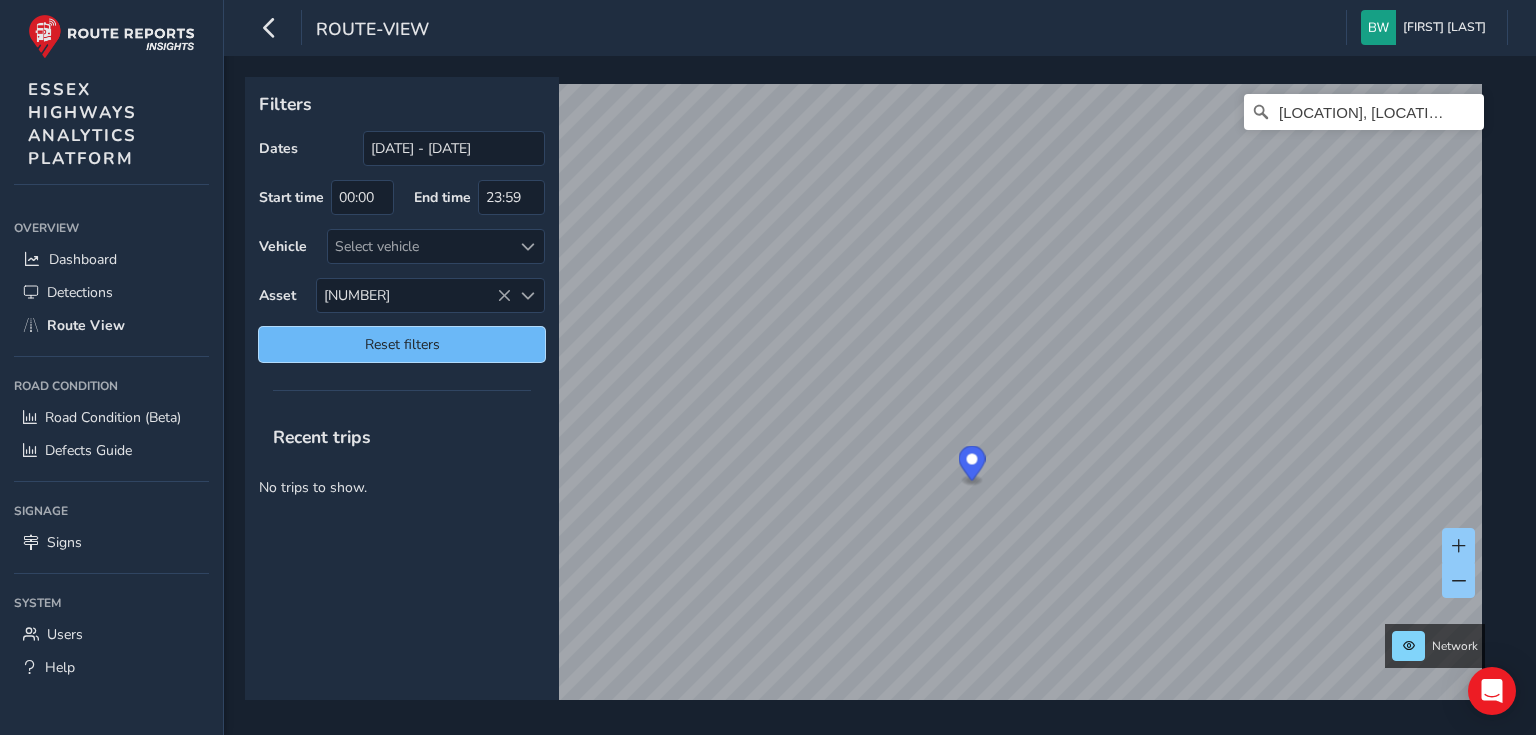 click on "Reset filters" at bounding box center (402, 344) 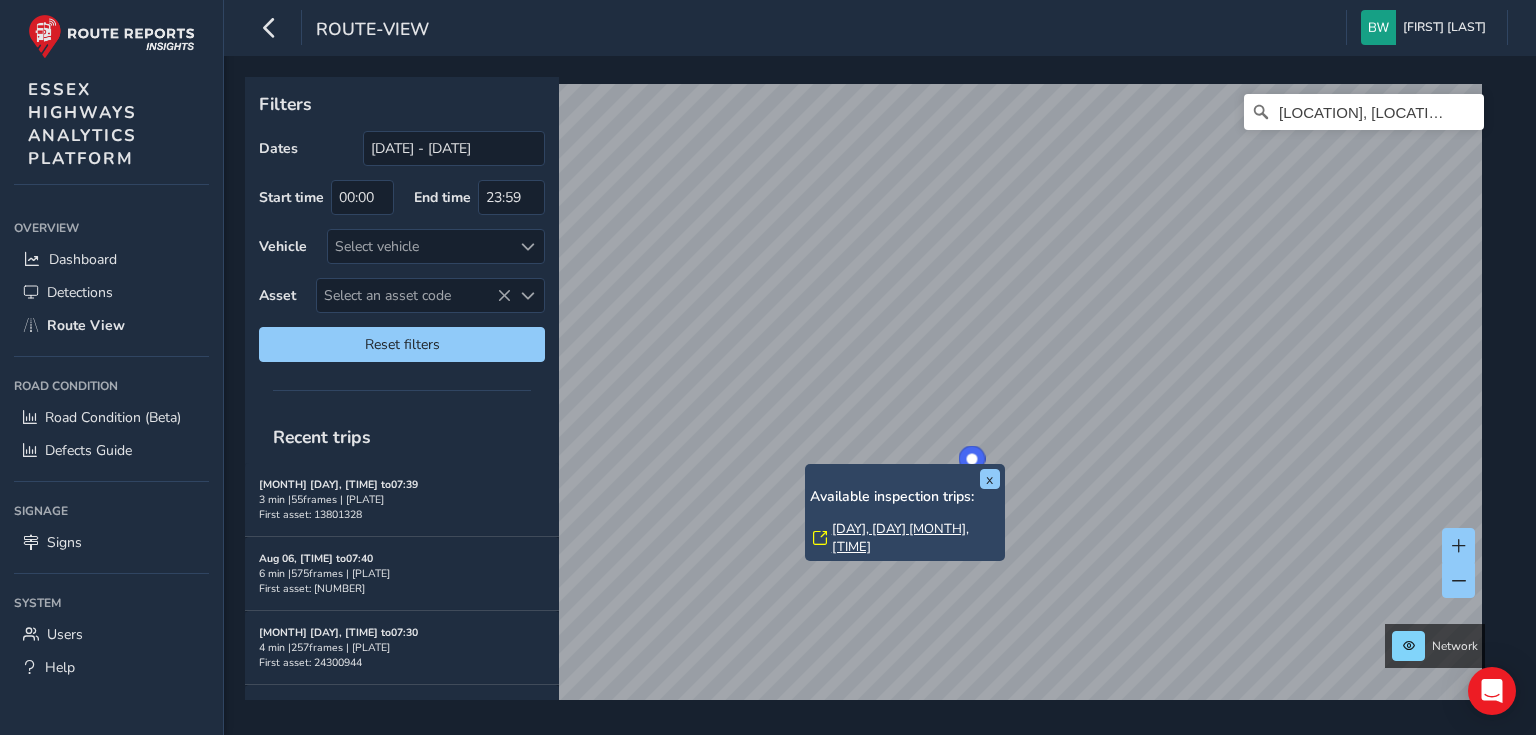 click on "[DAY], [DAY] [MONTH], [TIME]" at bounding box center (916, 538) 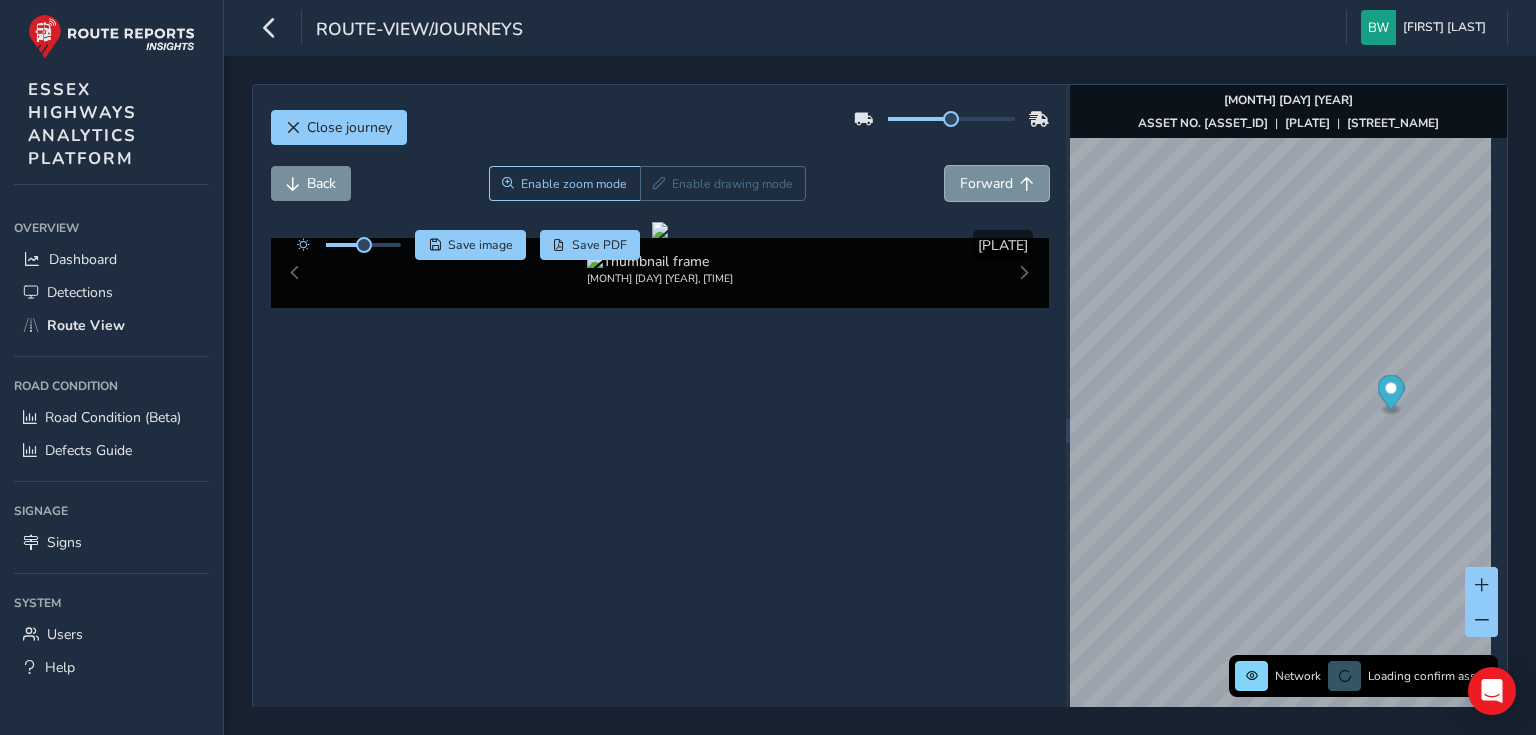 click on "Forward" at bounding box center (986, 183) 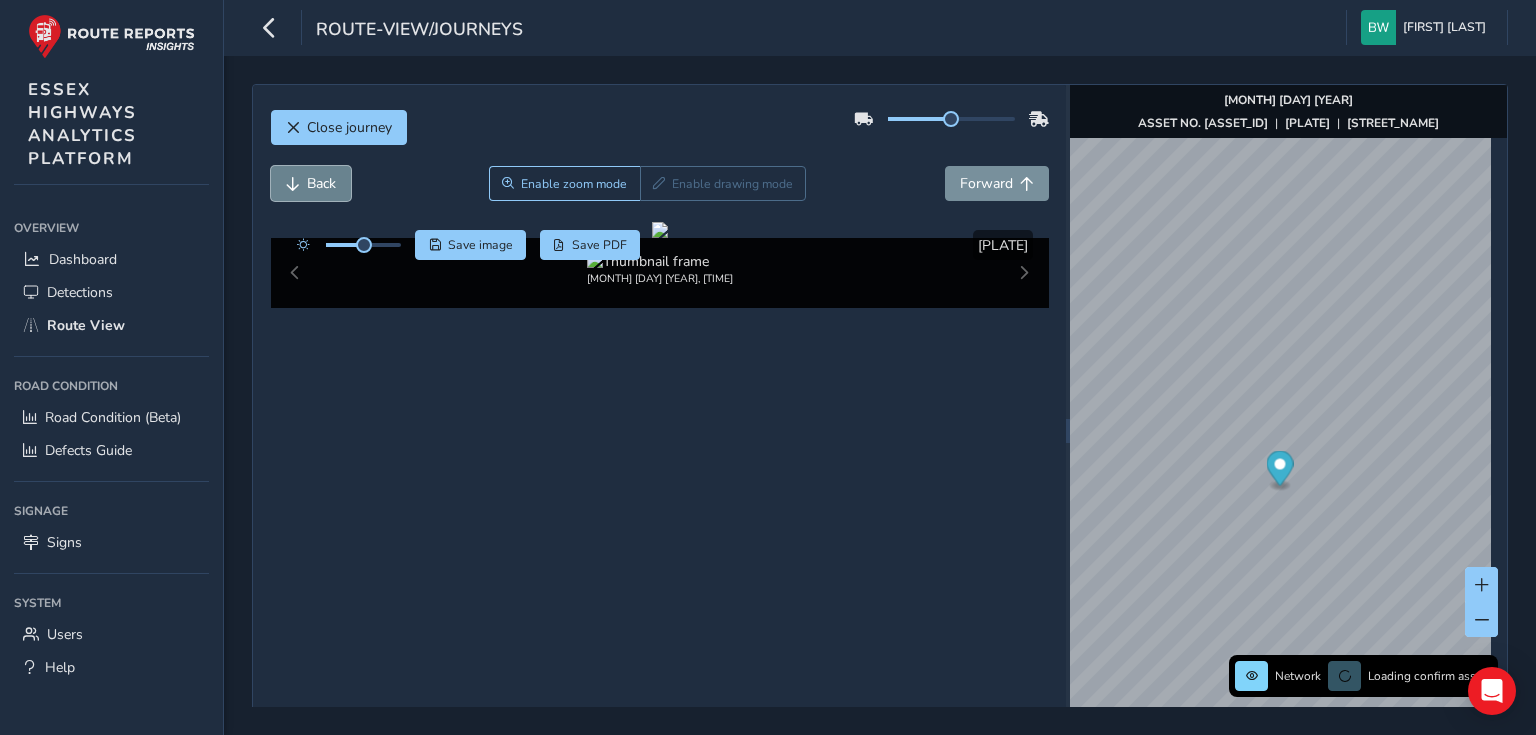 click on "Back" at bounding box center (311, 183) 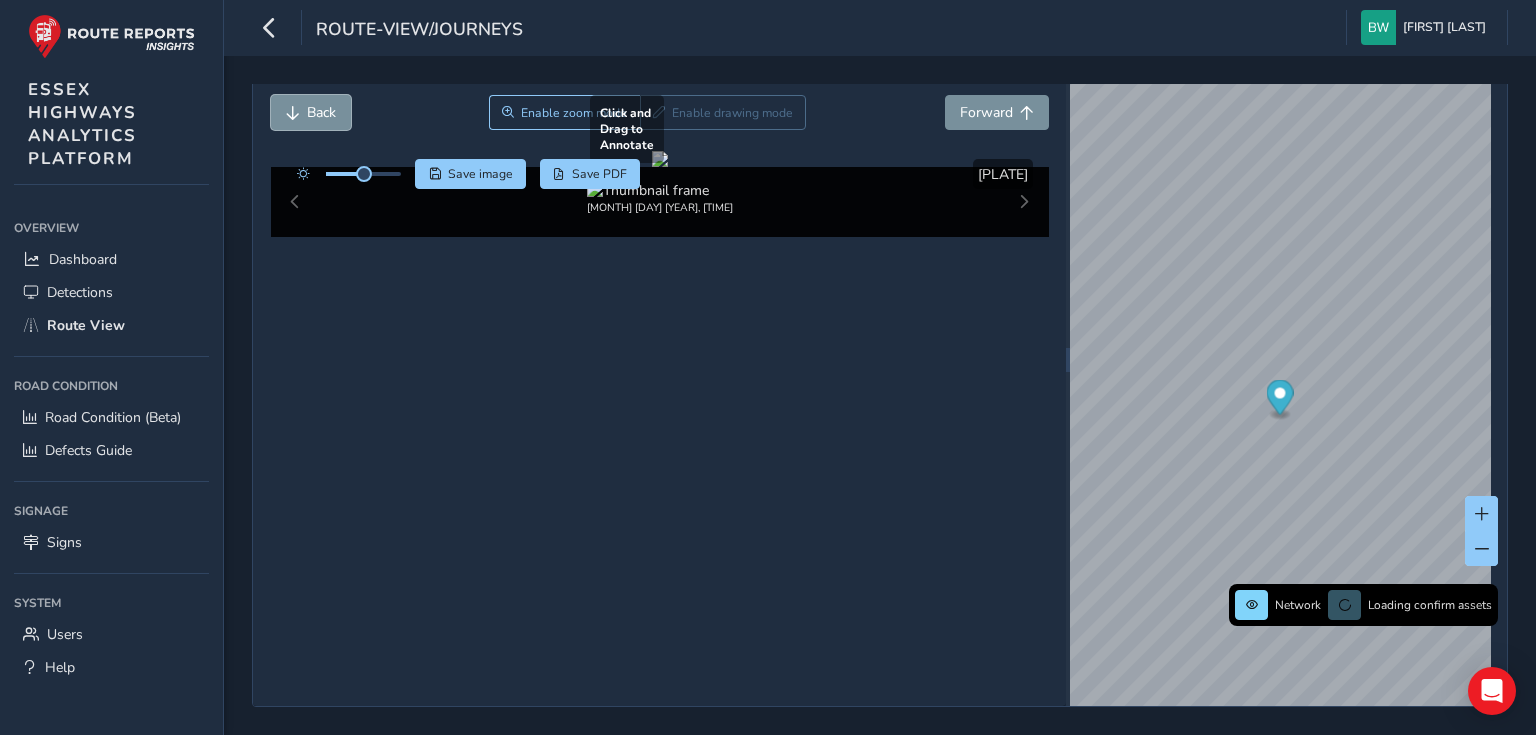 scroll, scrollTop: 0, scrollLeft: 0, axis: both 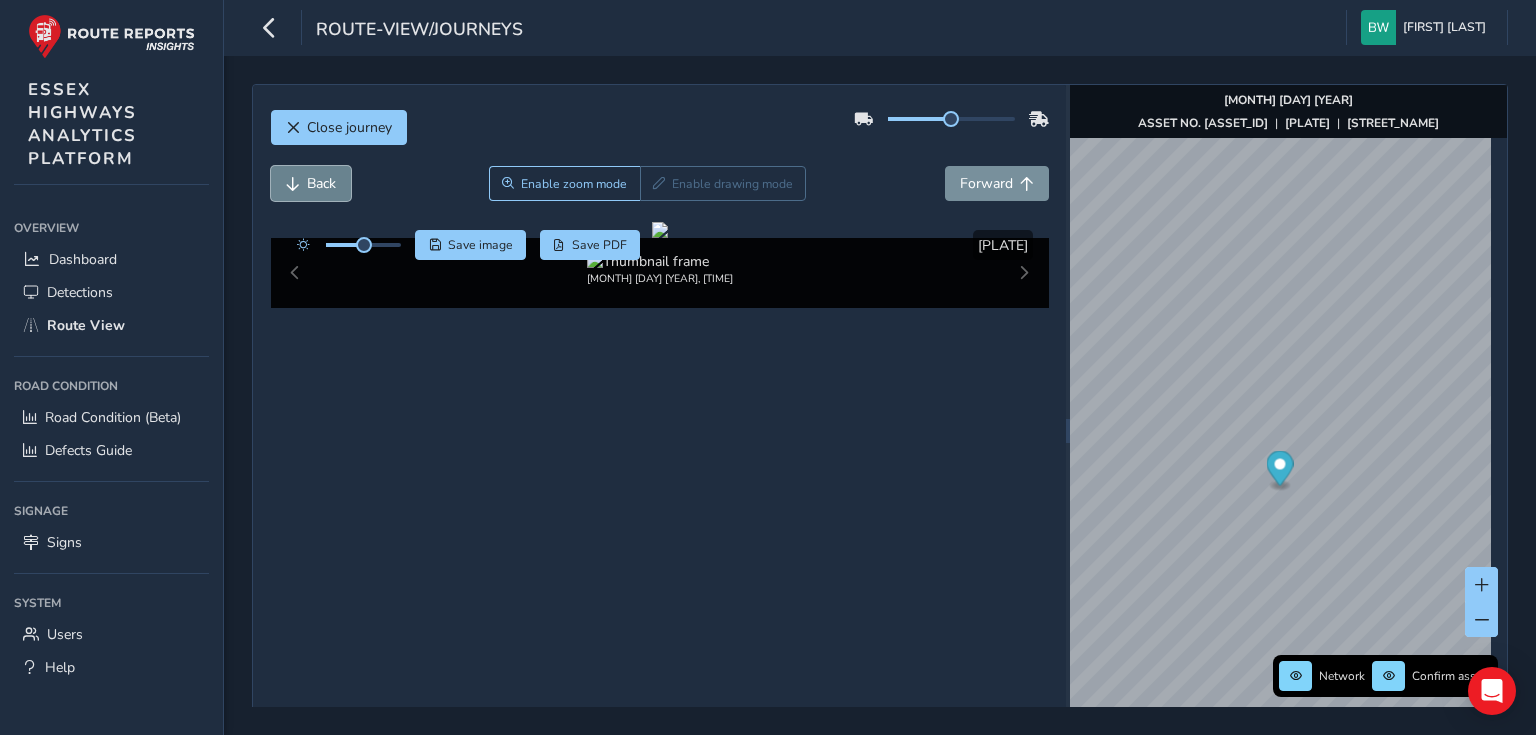 click on "Back" at bounding box center (321, 183) 